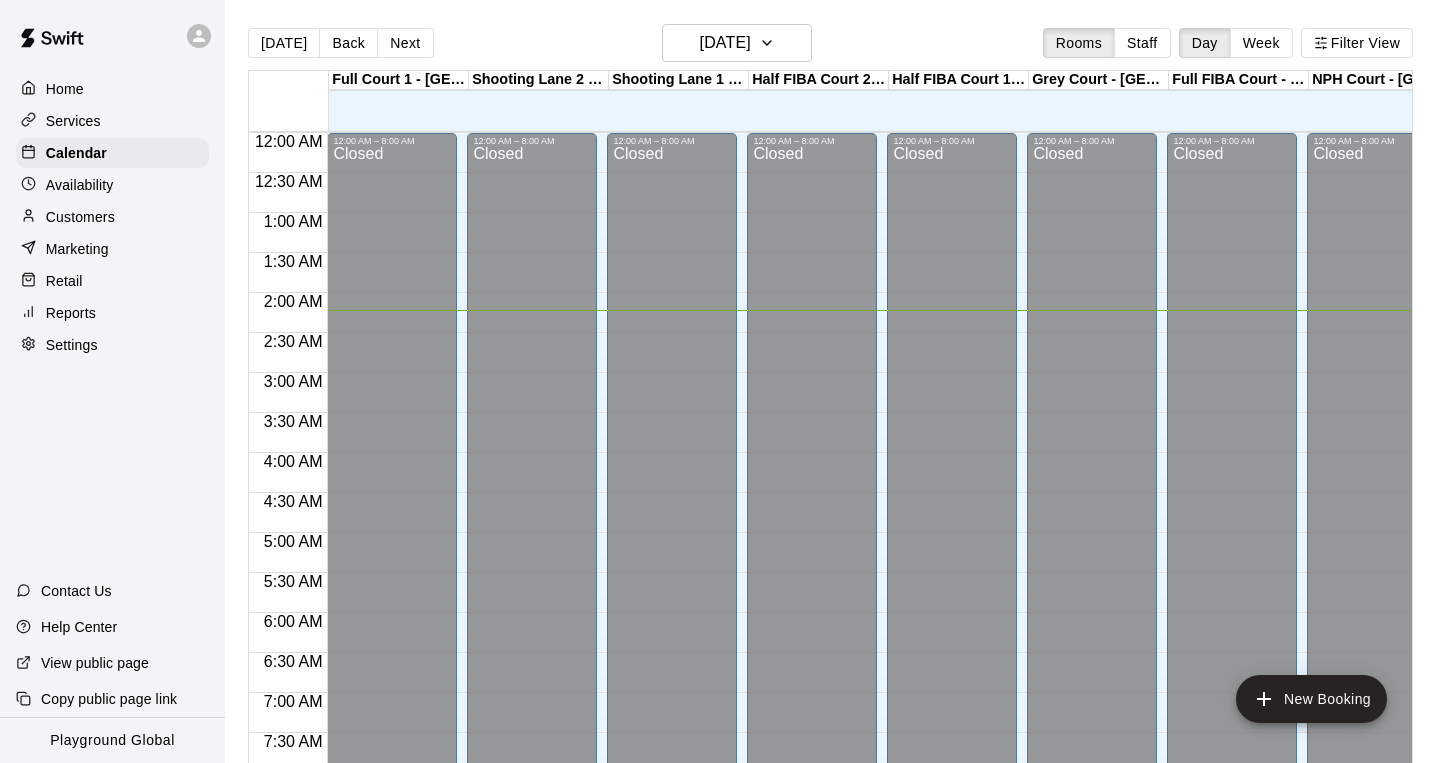 scroll, scrollTop: 0, scrollLeft: 0, axis: both 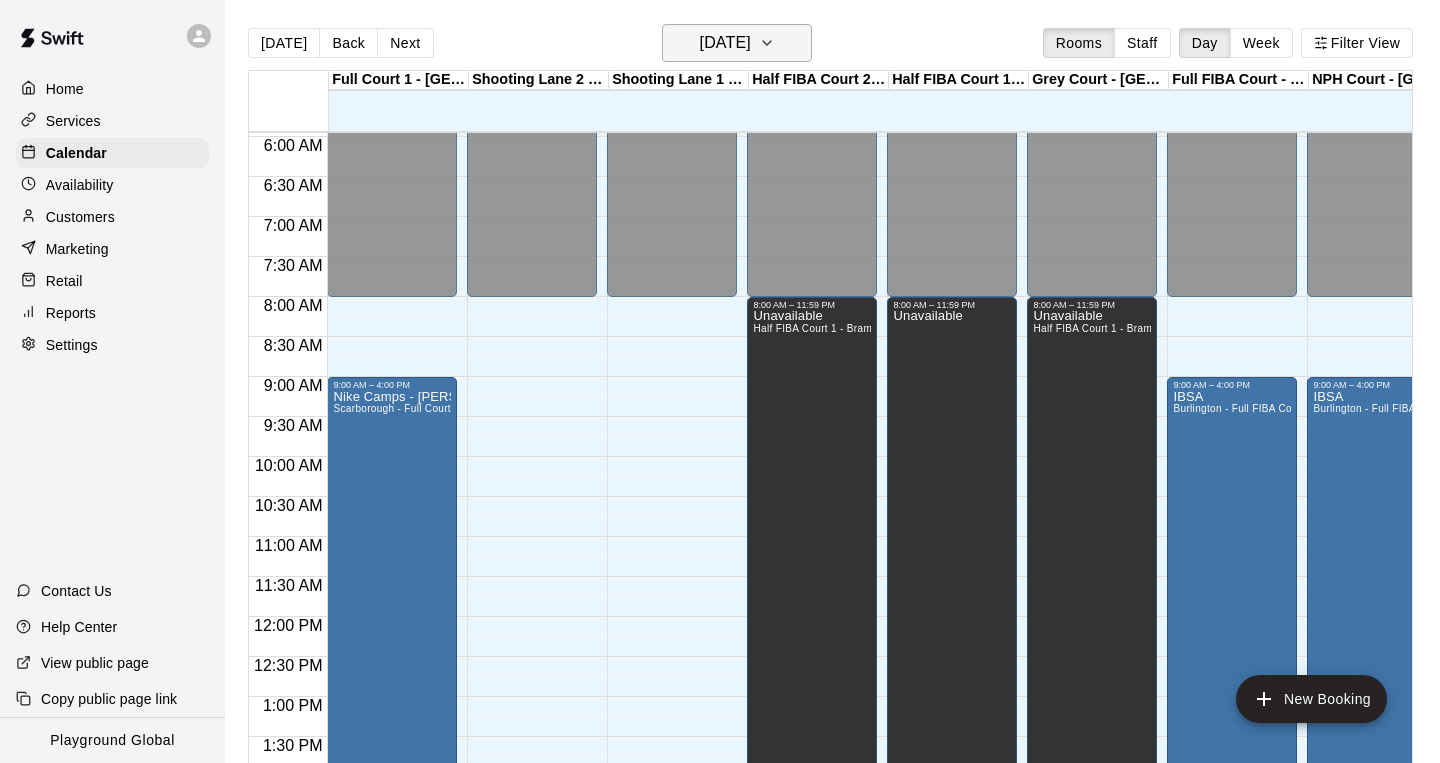 click on "[DATE]" at bounding box center [737, 43] 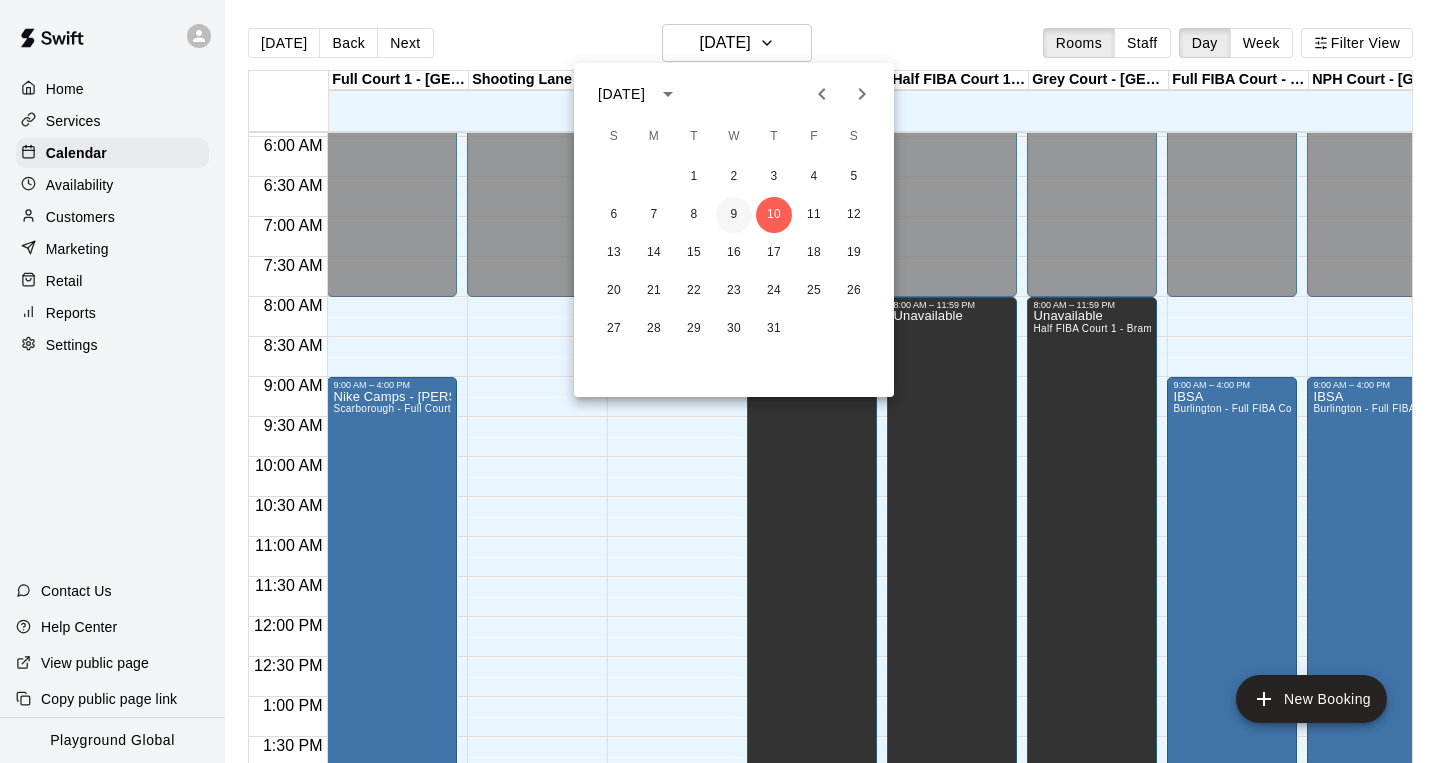 click on "9" at bounding box center [734, 215] 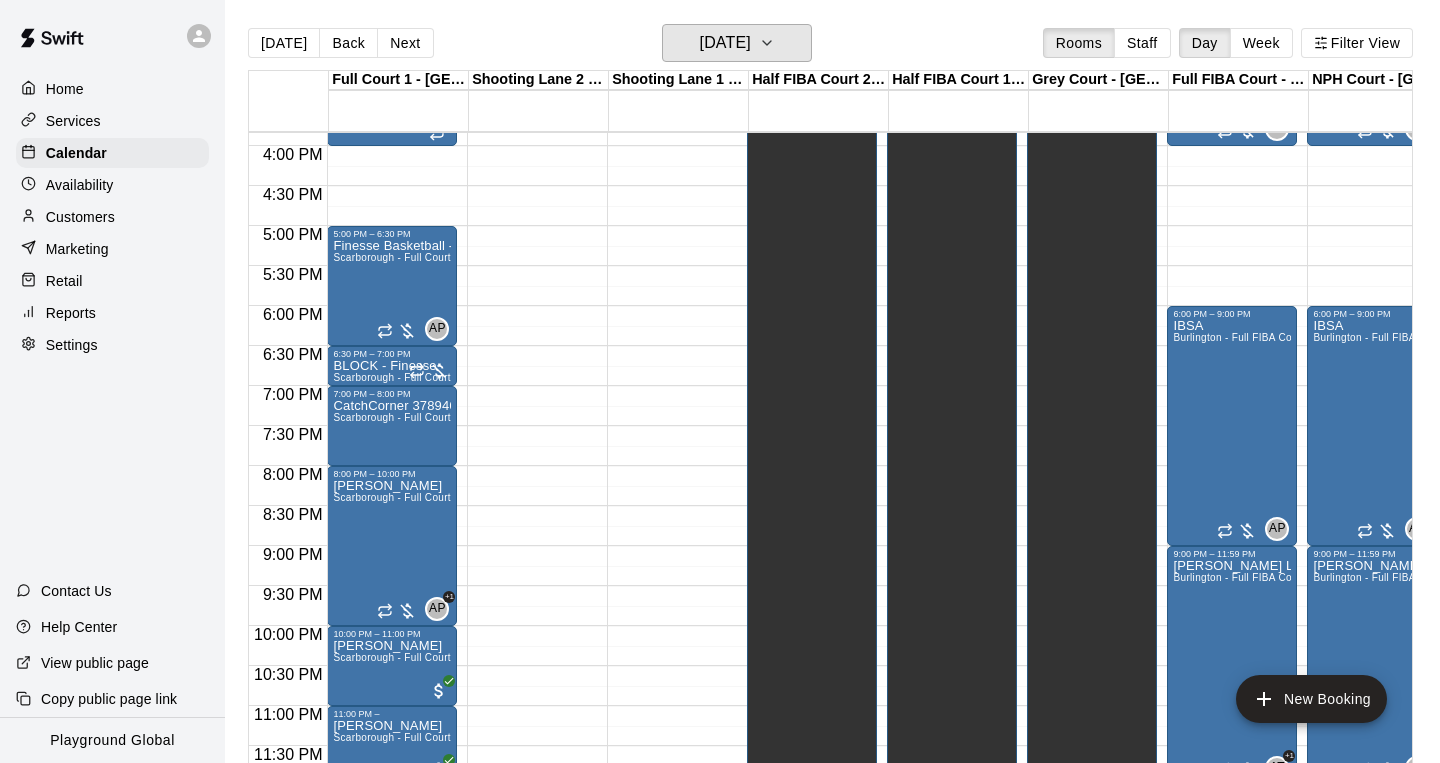 scroll, scrollTop: 1268, scrollLeft: 0, axis: vertical 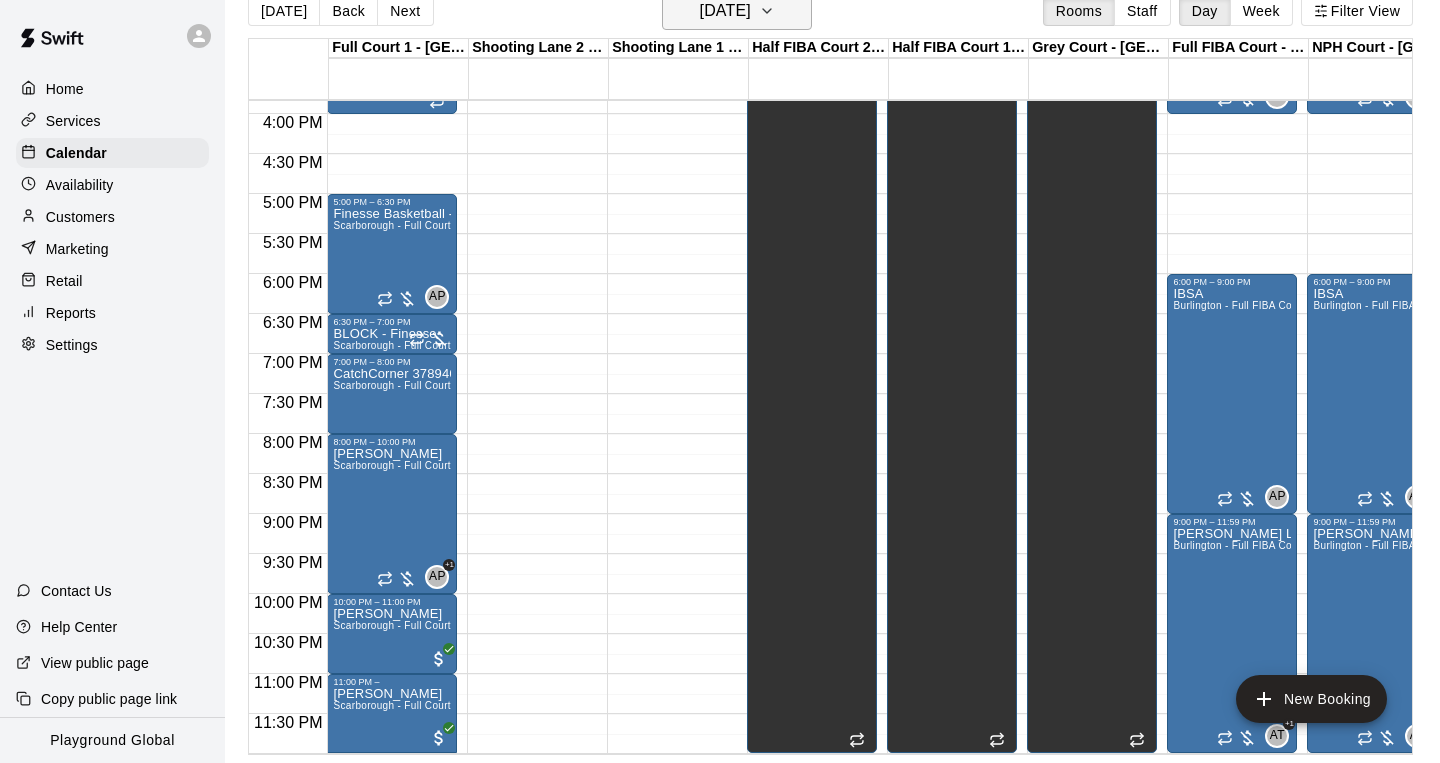 click 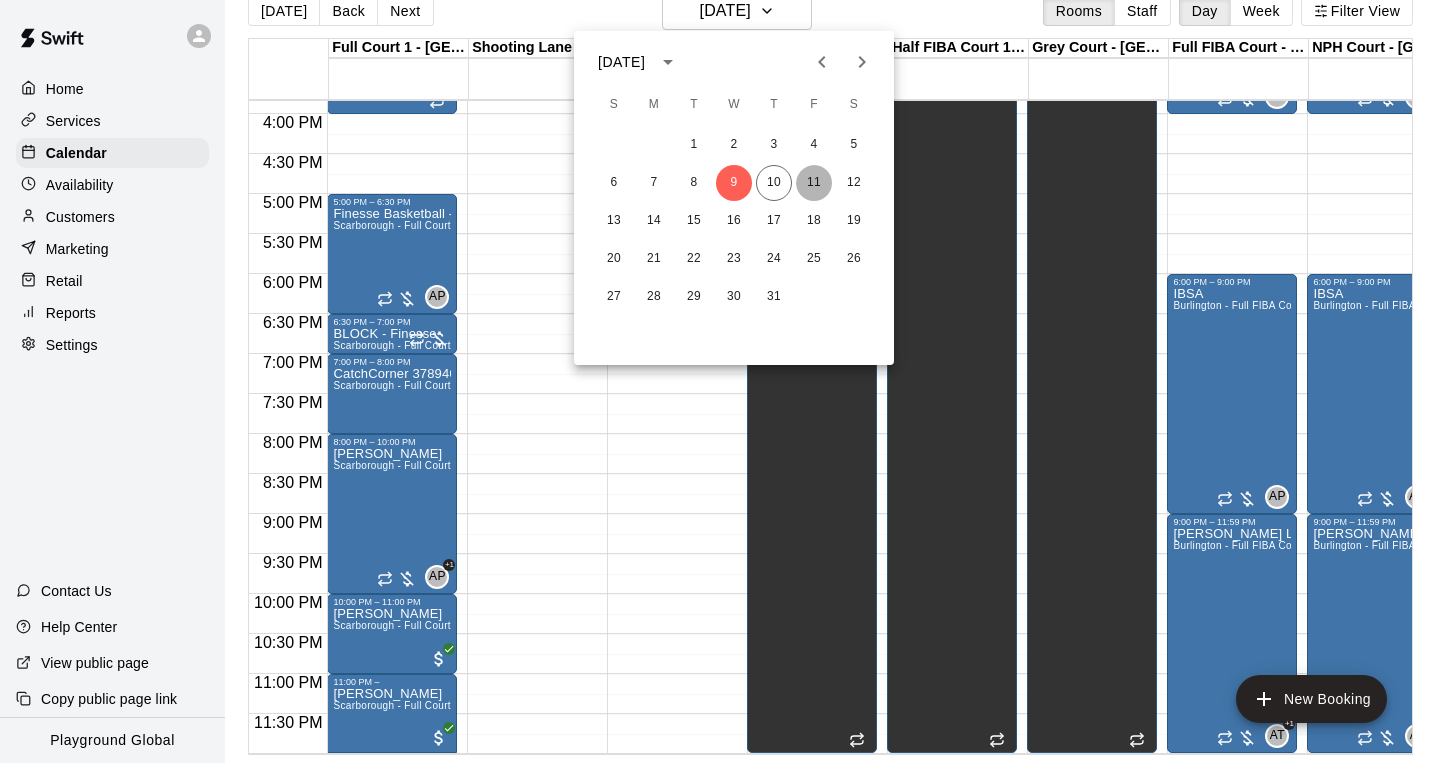 click on "11" at bounding box center [814, 183] 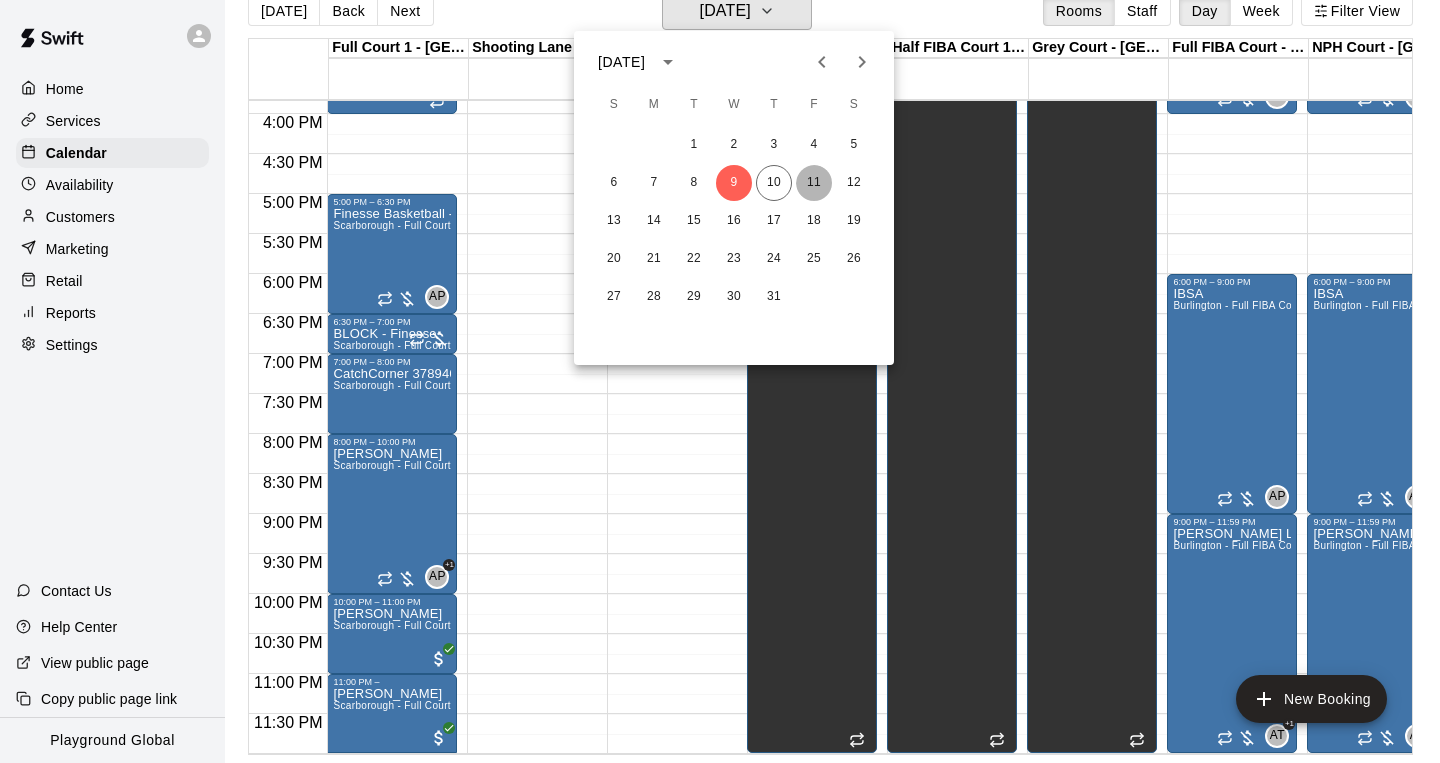 scroll, scrollTop: 24, scrollLeft: 0, axis: vertical 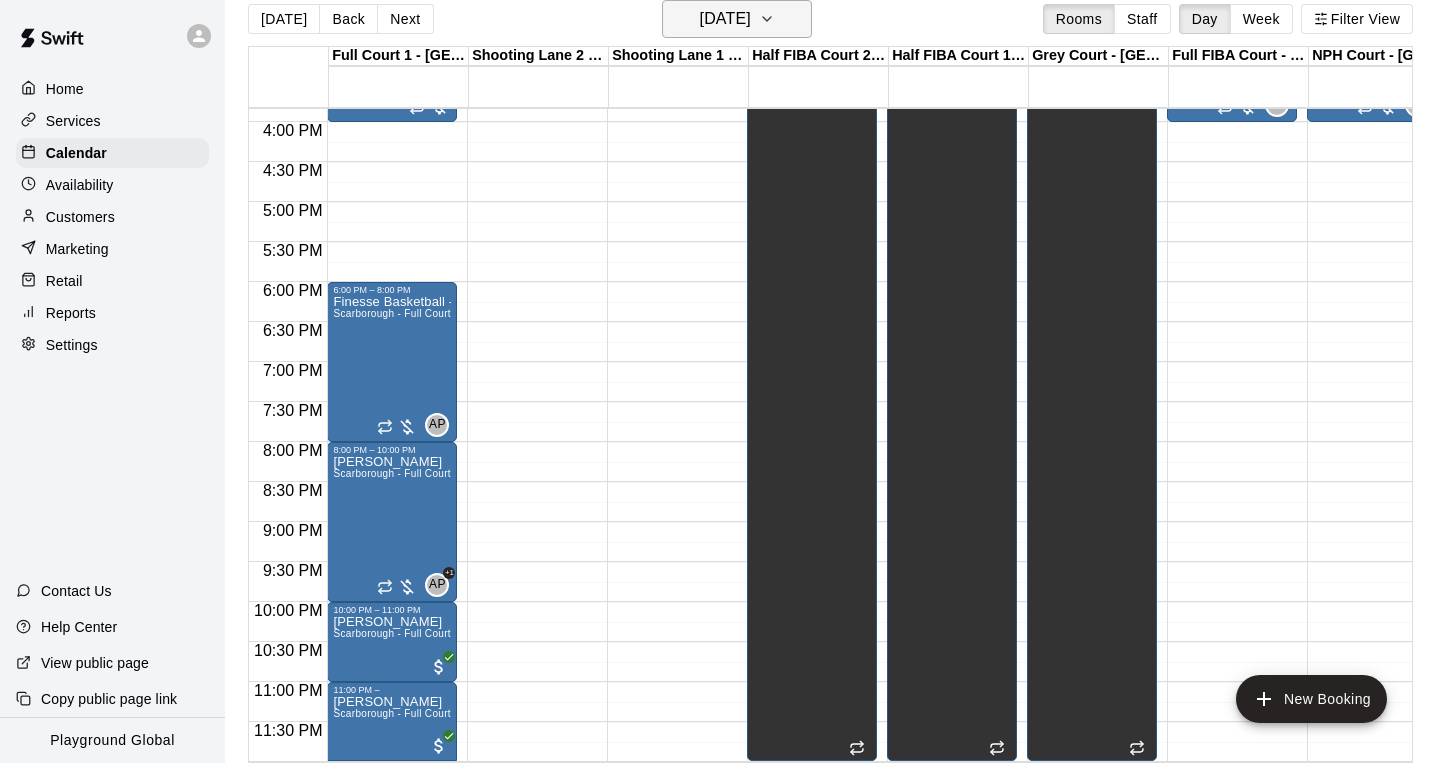 click 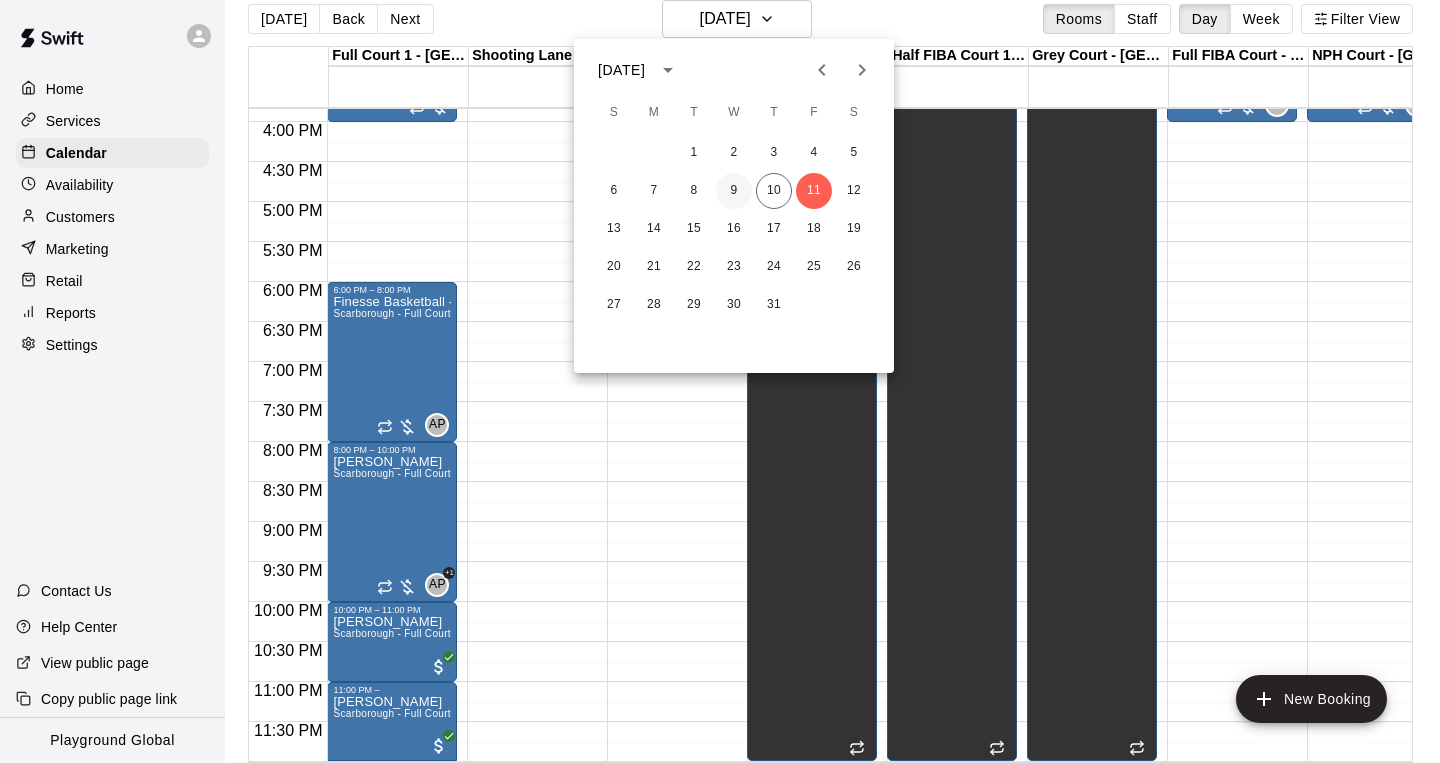 click on "9" at bounding box center [734, 191] 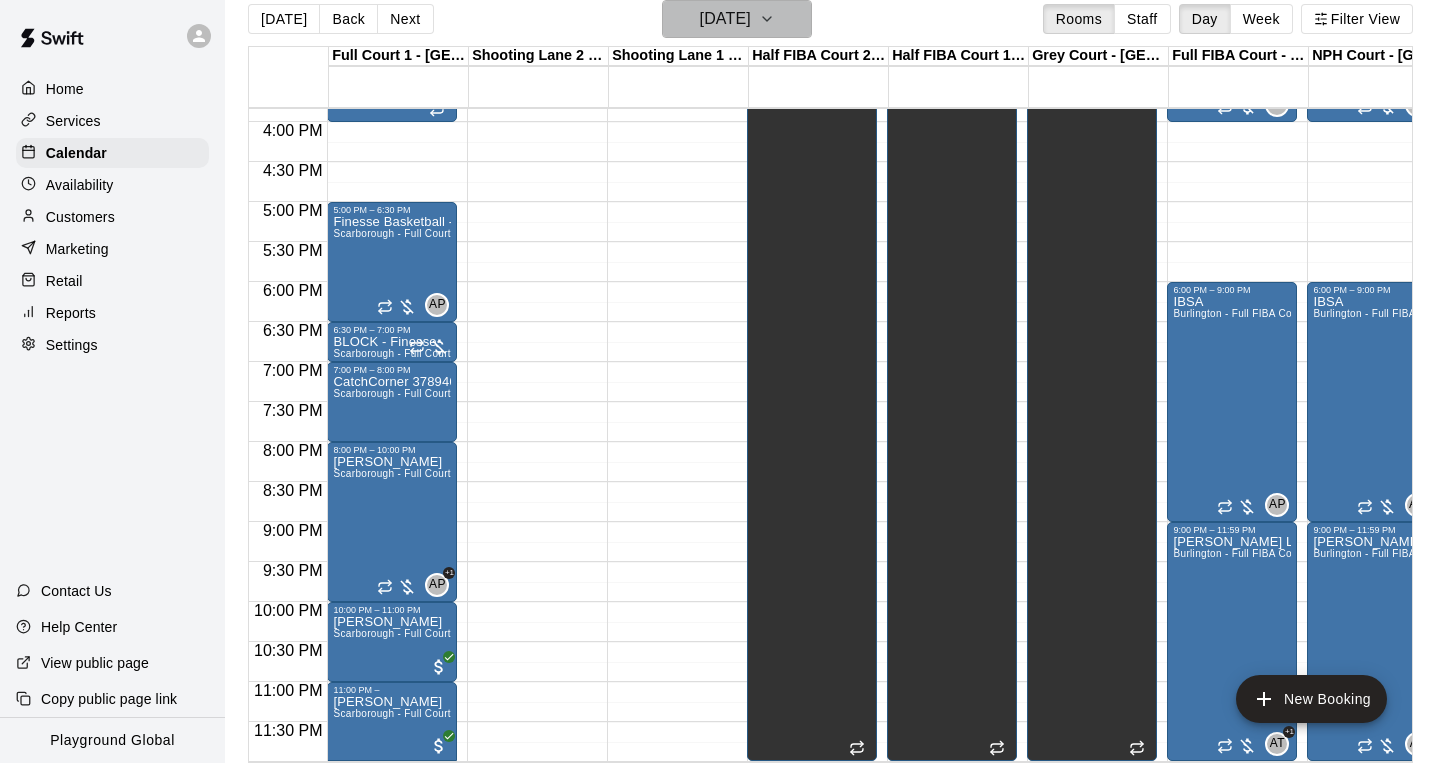 click on "[DATE]" at bounding box center (725, 19) 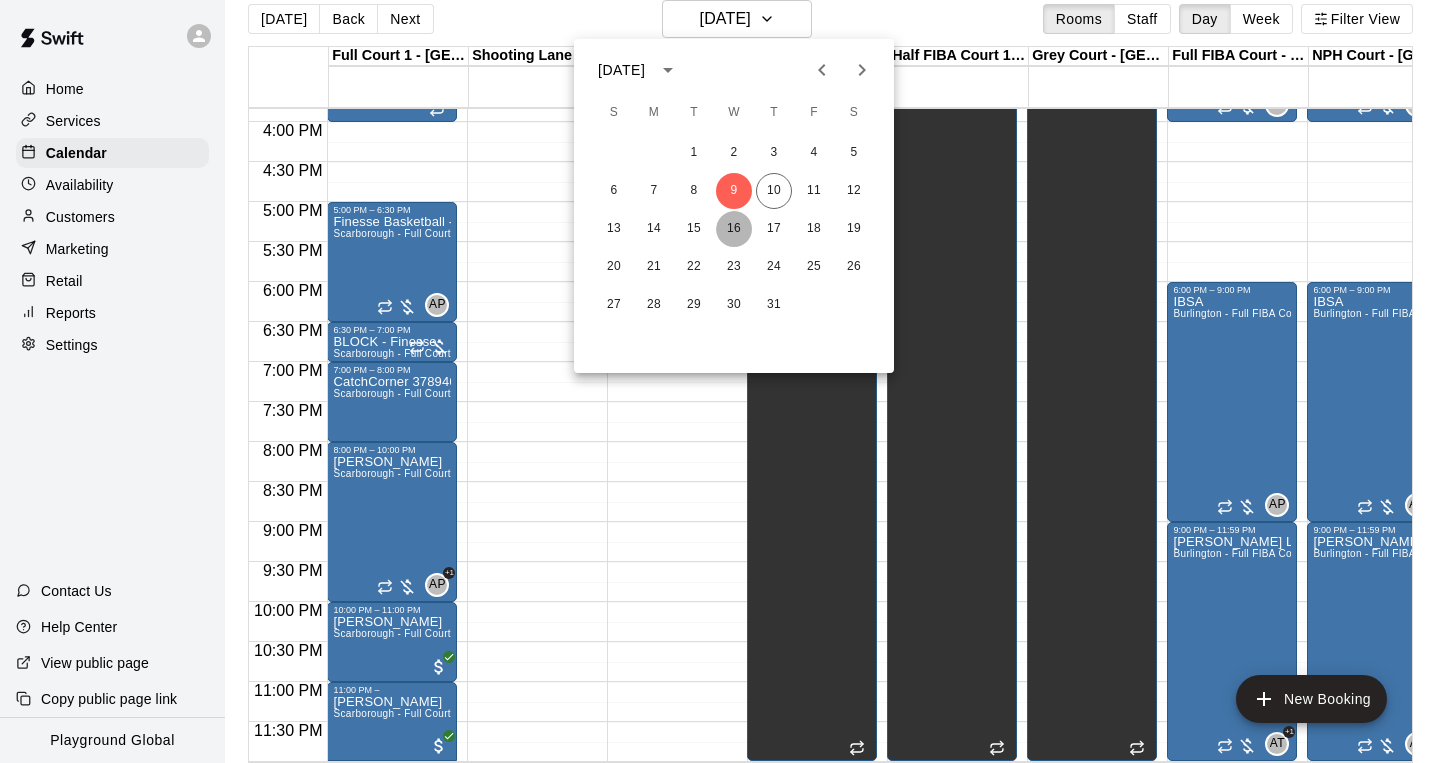 click on "16" at bounding box center [734, 229] 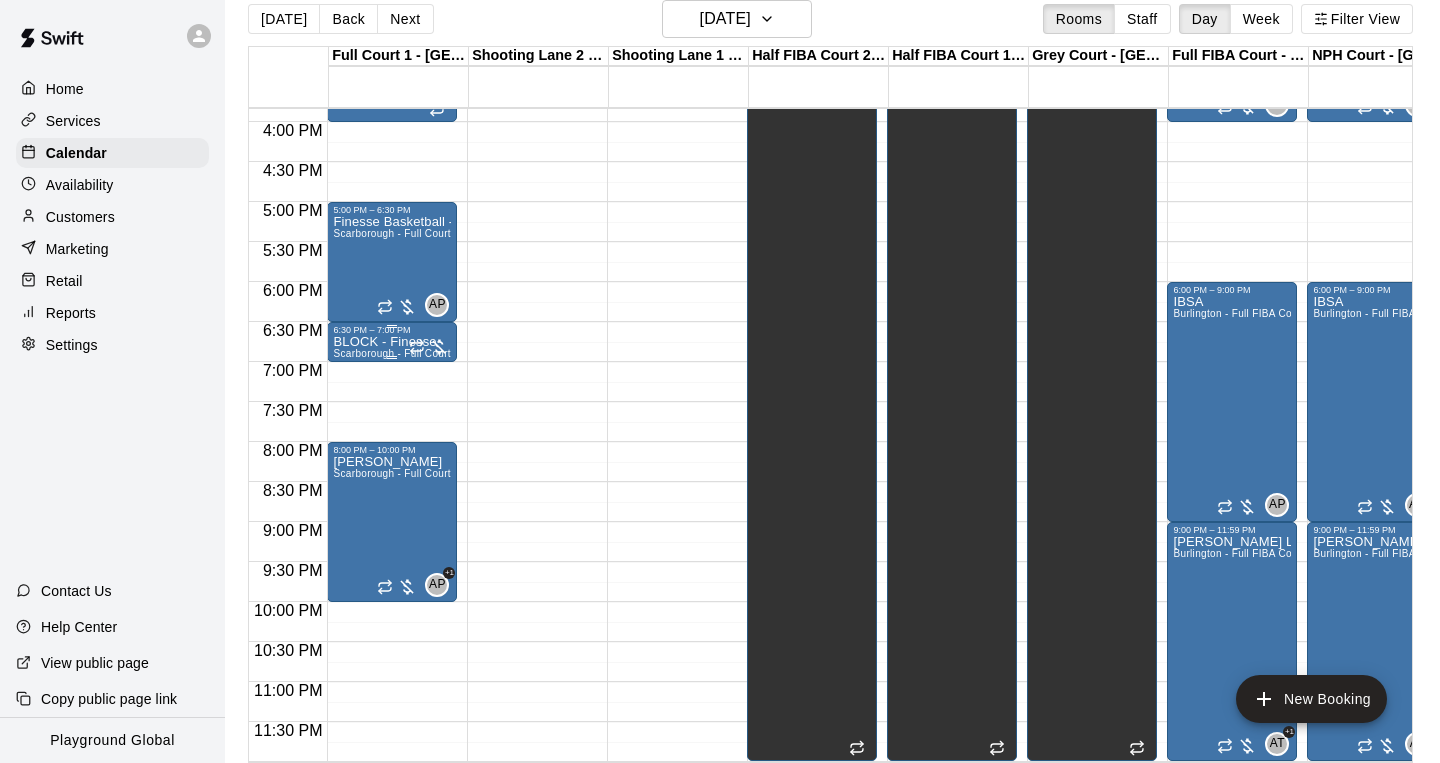 click at bounding box center (429, 347) 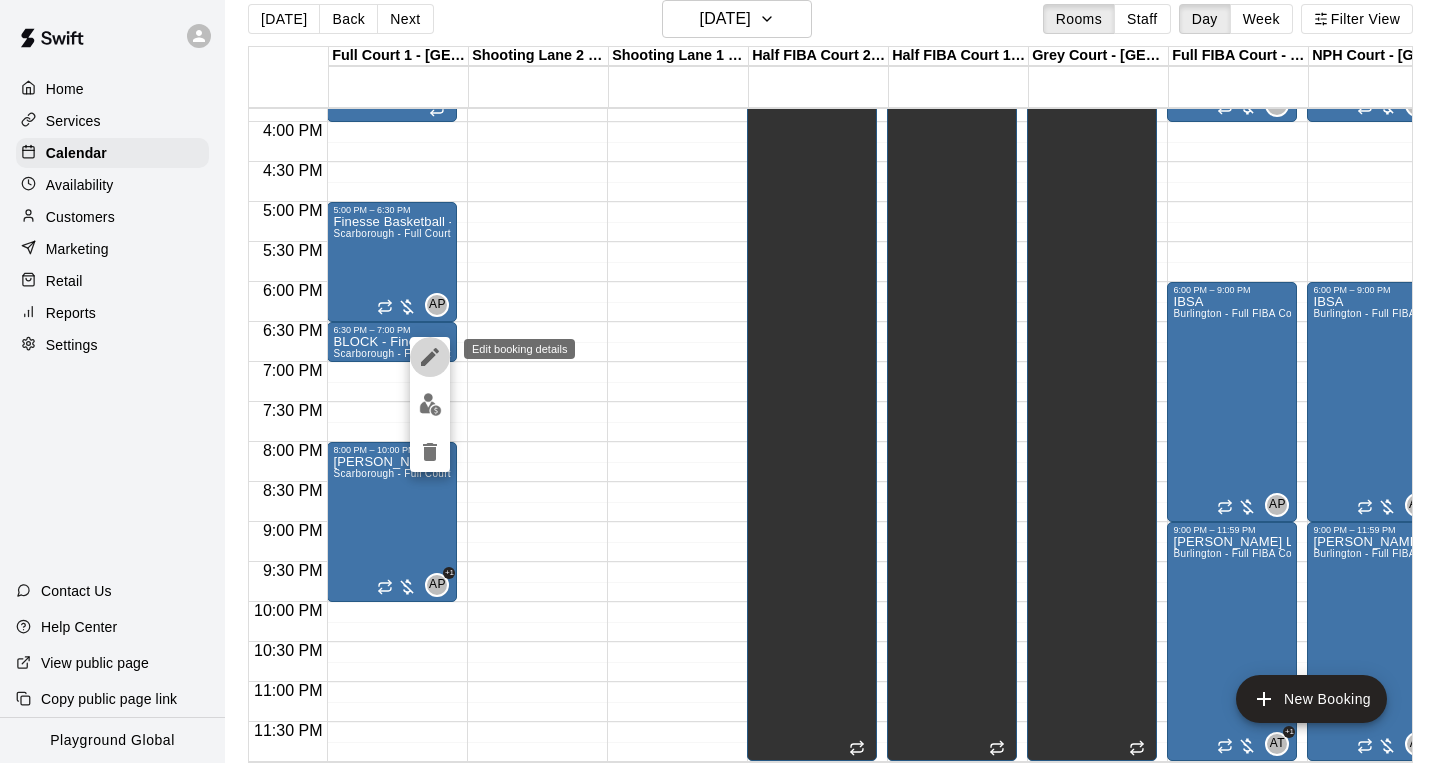 click 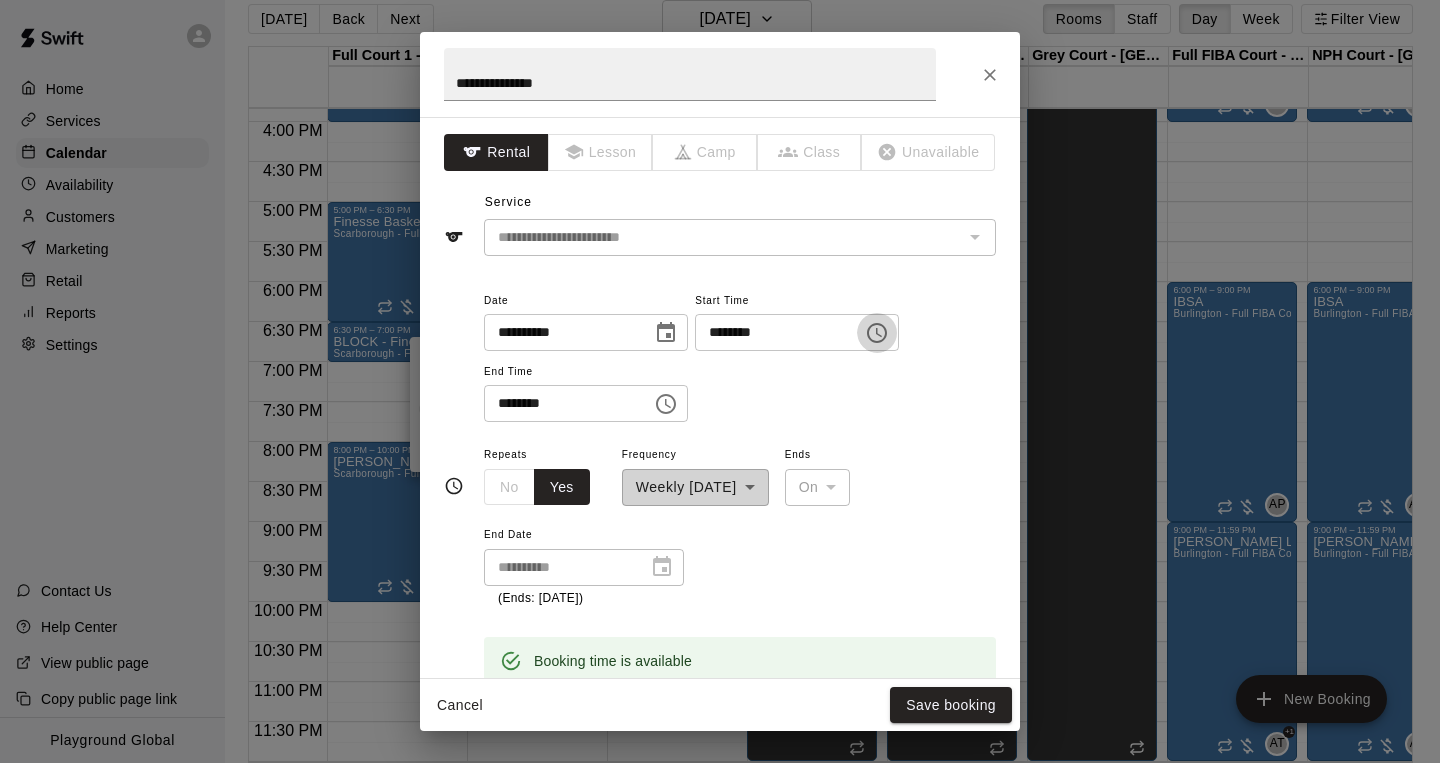 click 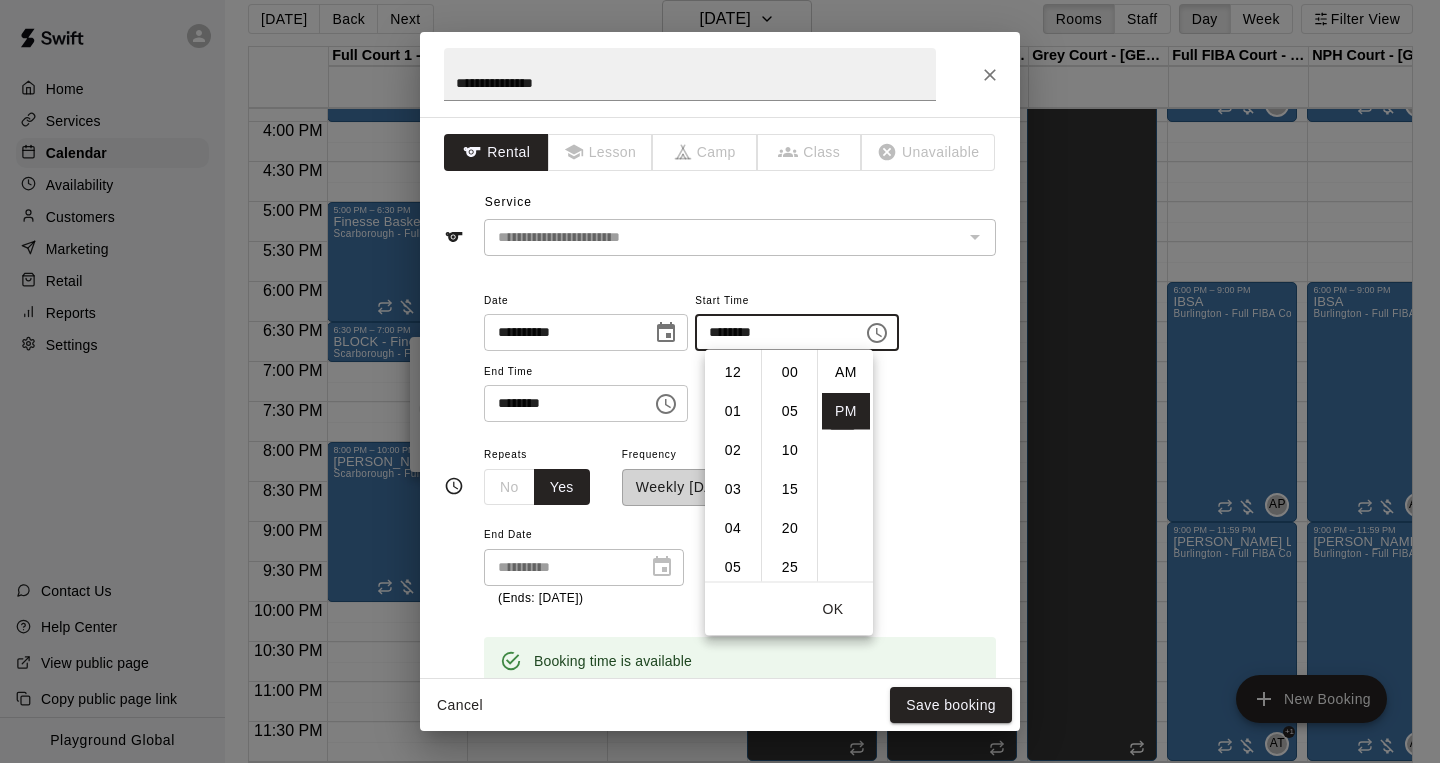 scroll, scrollTop: 234, scrollLeft: 0, axis: vertical 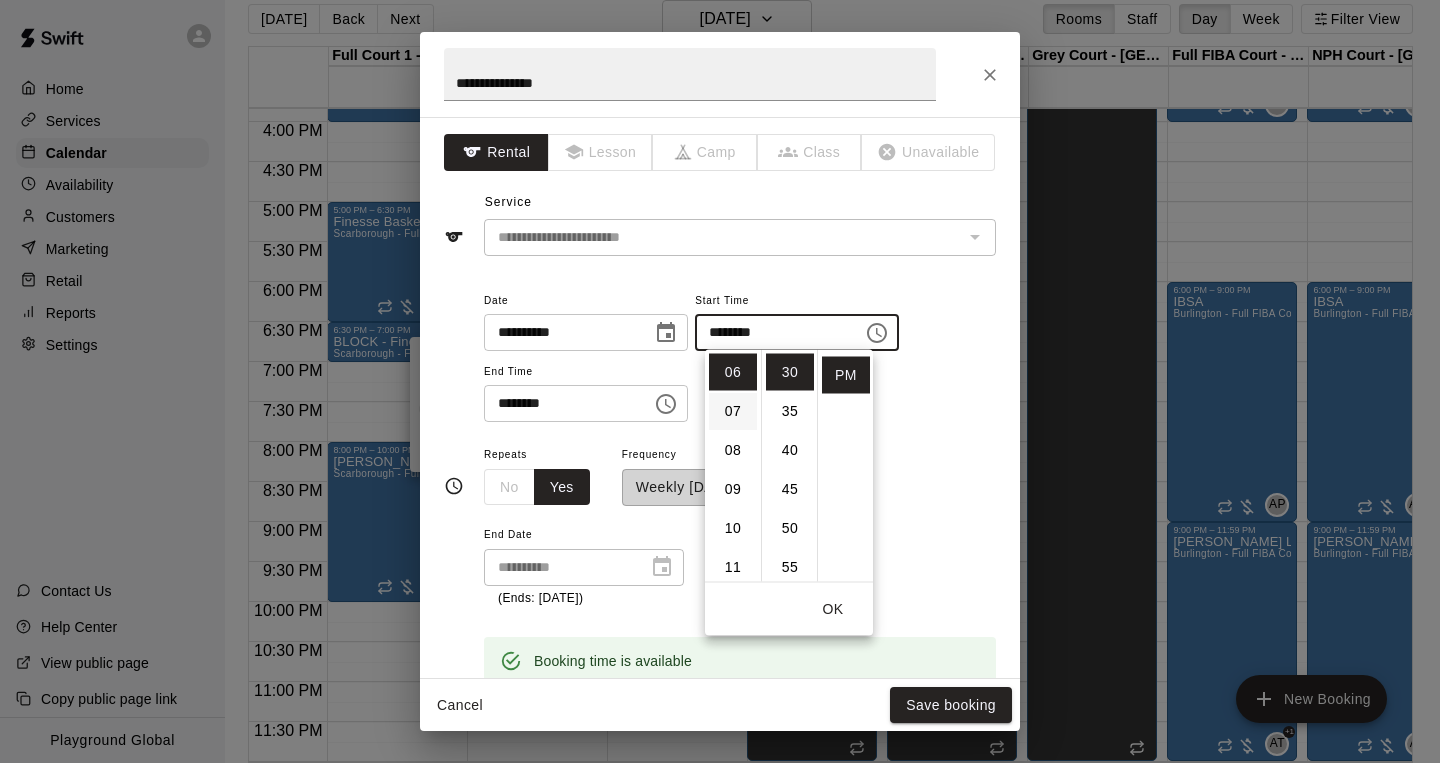 click on "07" at bounding box center (733, 411) 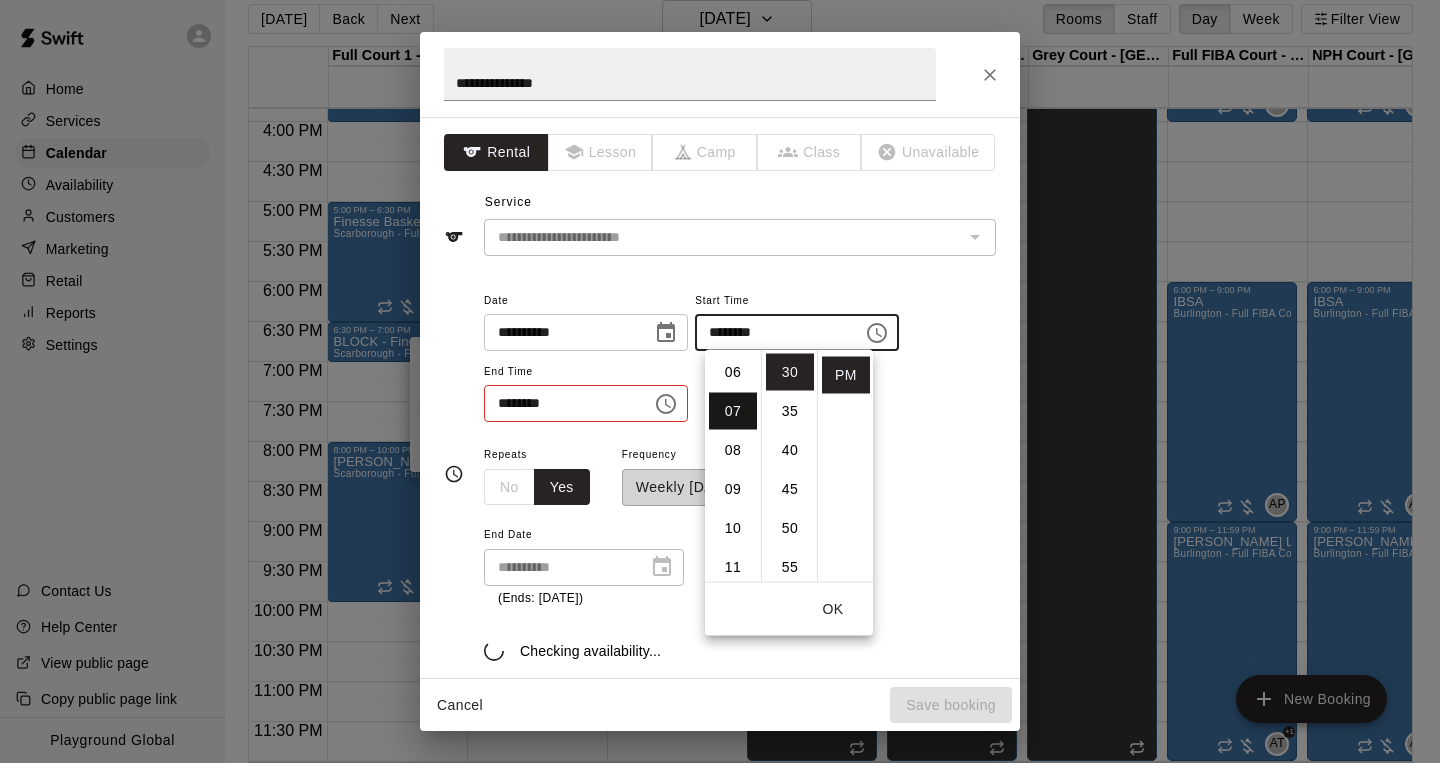 type on "********" 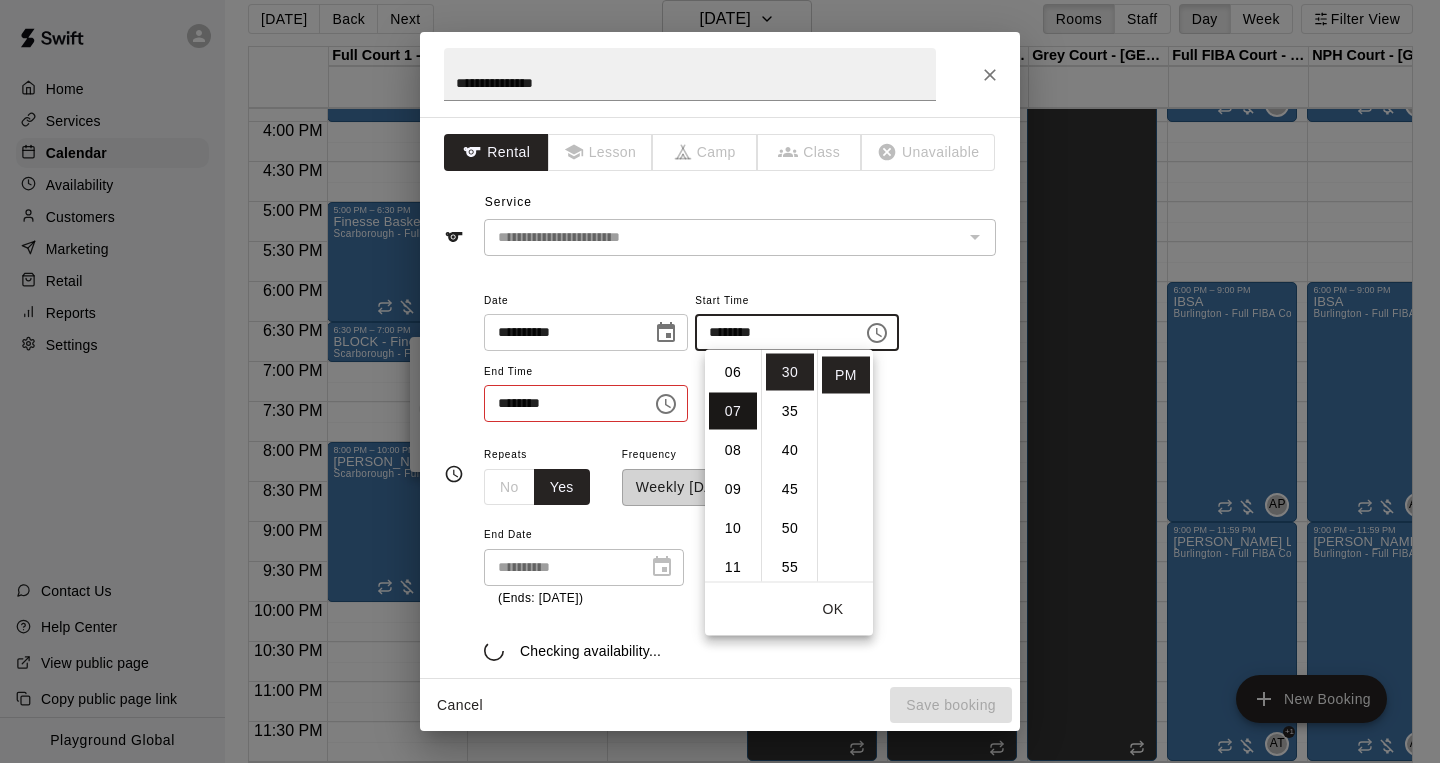 scroll, scrollTop: 273, scrollLeft: 0, axis: vertical 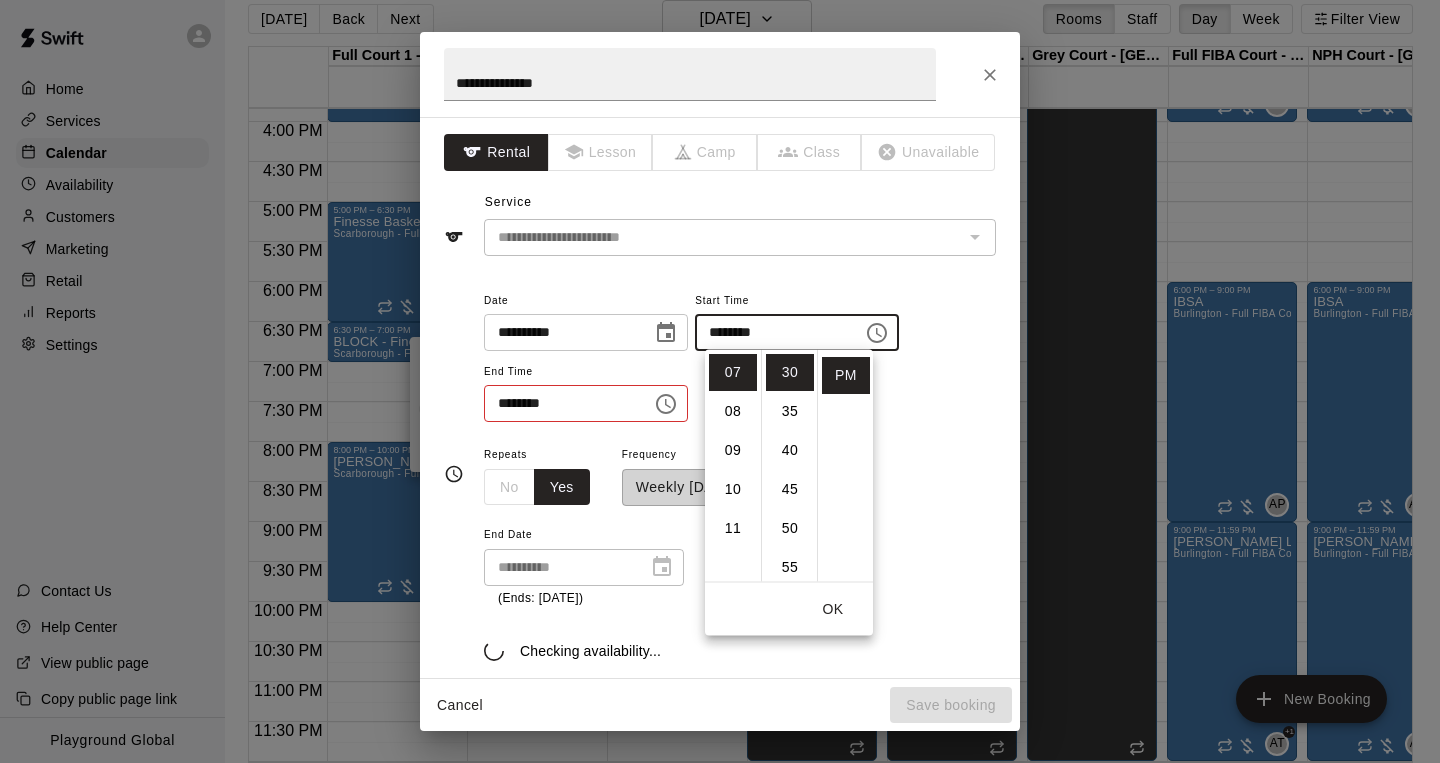 click 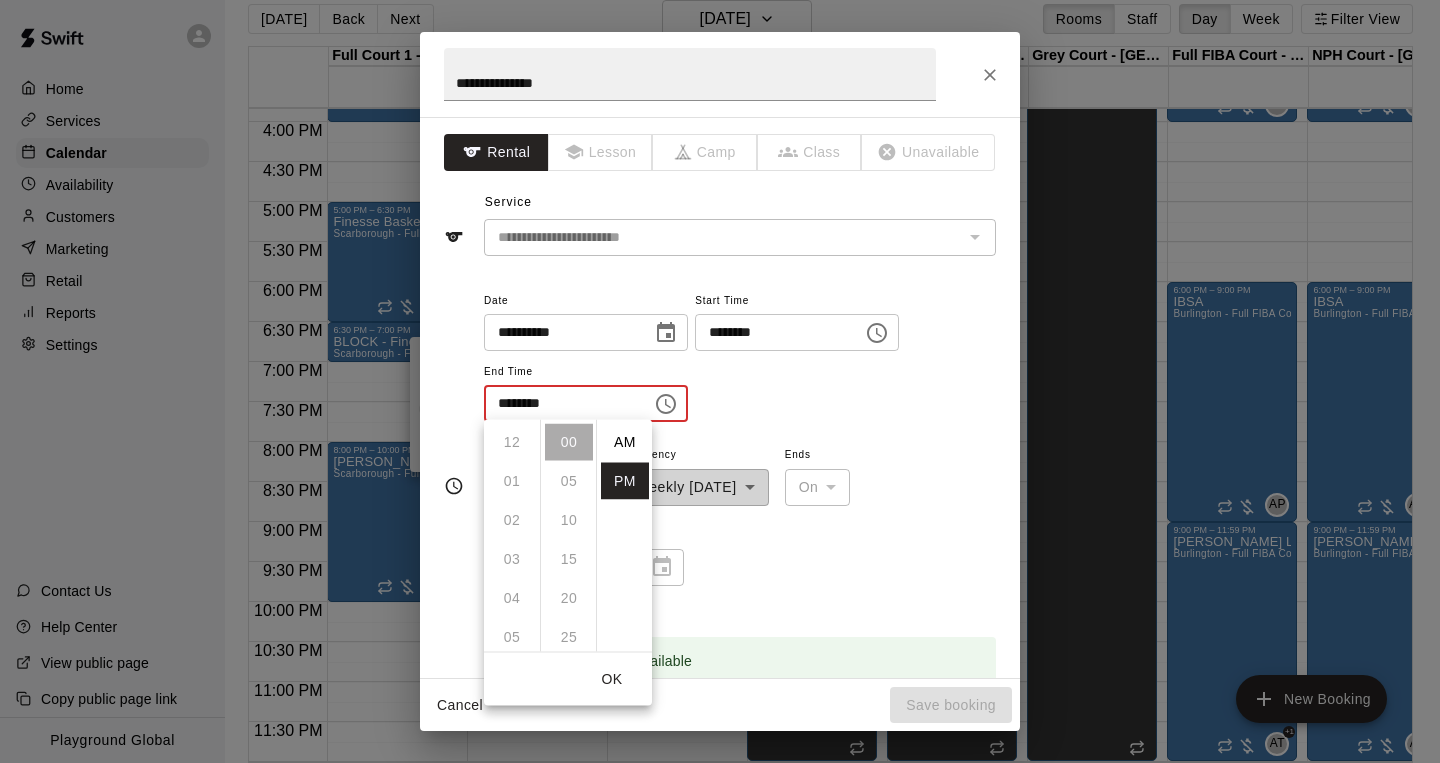 scroll, scrollTop: 273, scrollLeft: 0, axis: vertical 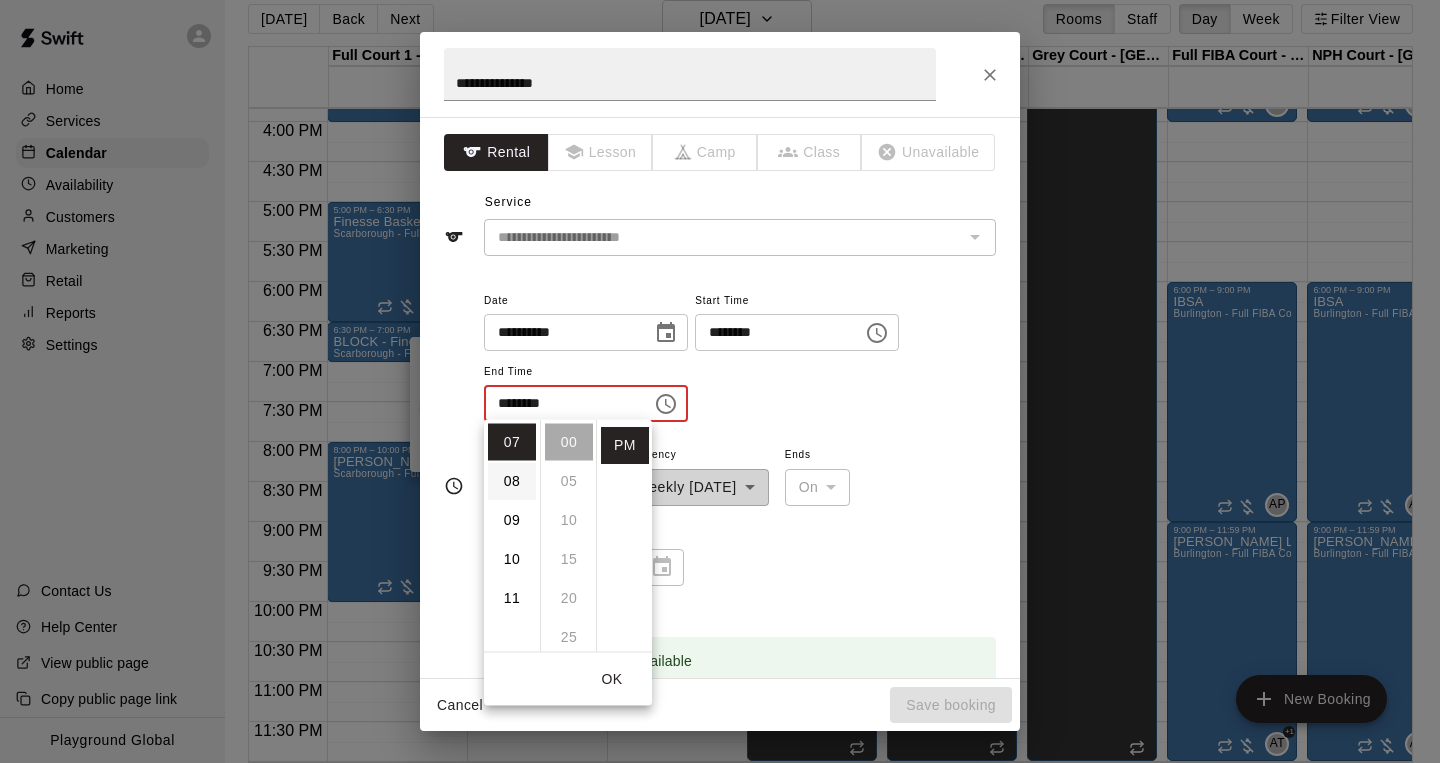 click on "08" at bounding box center (512, 481) 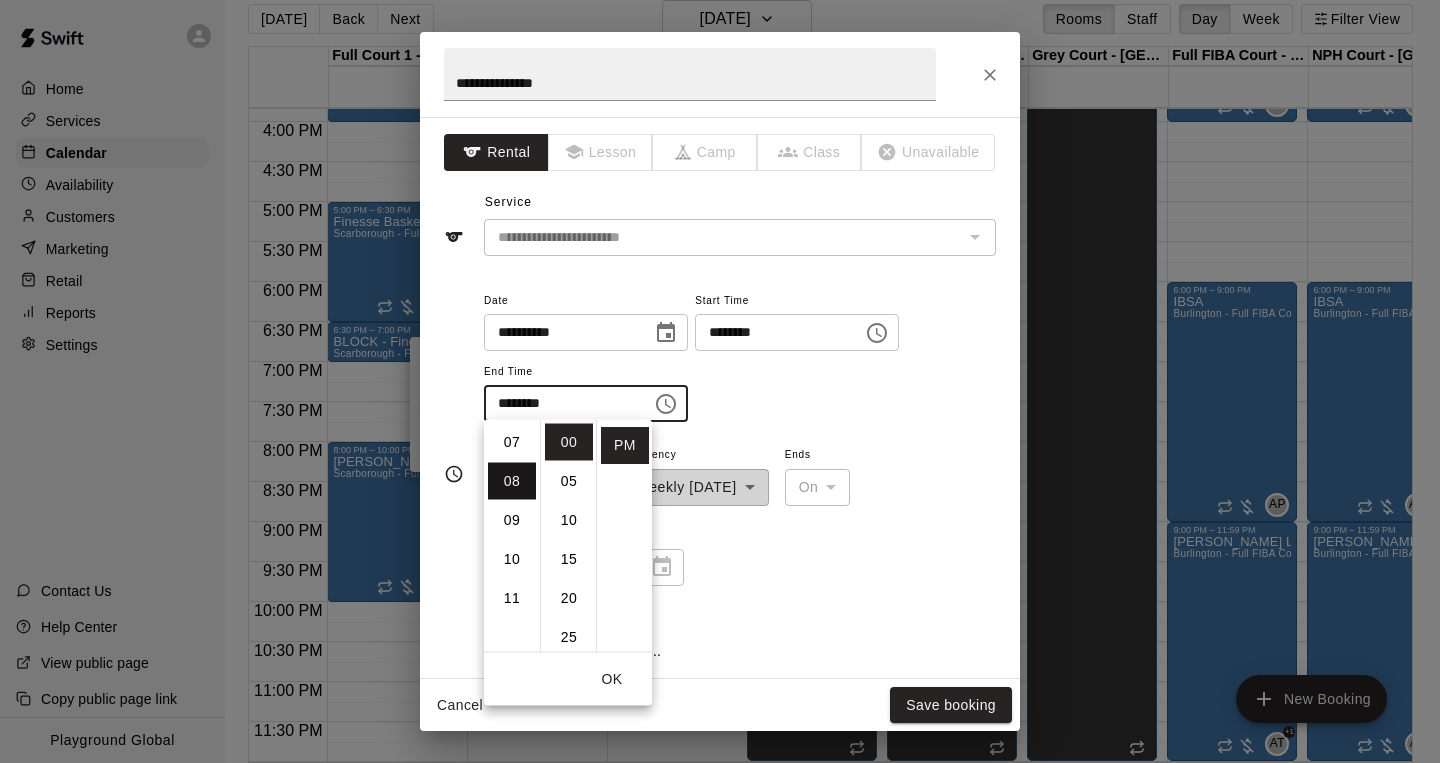 type on "********" 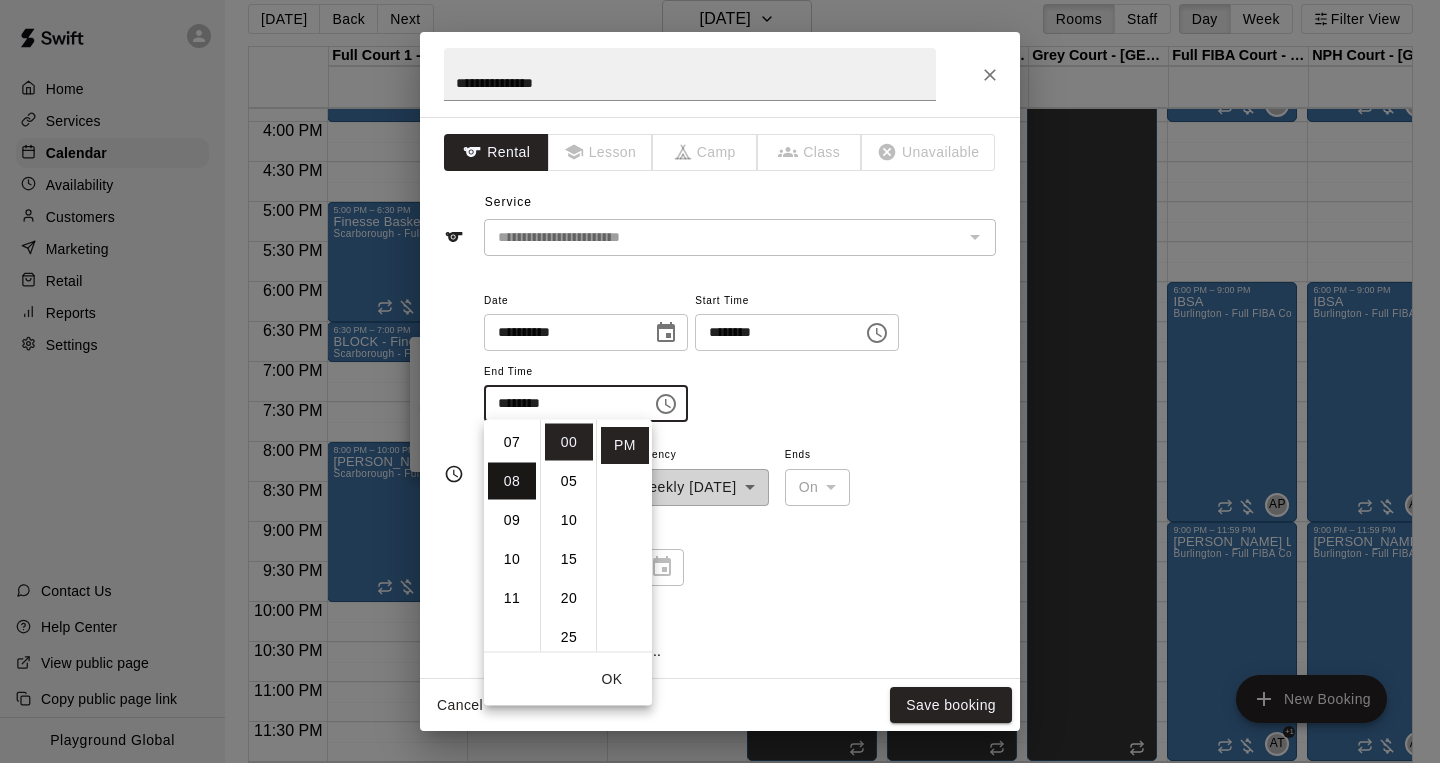 scroll, scrollTop: 312, scrollLeft: 0, axis: vertical 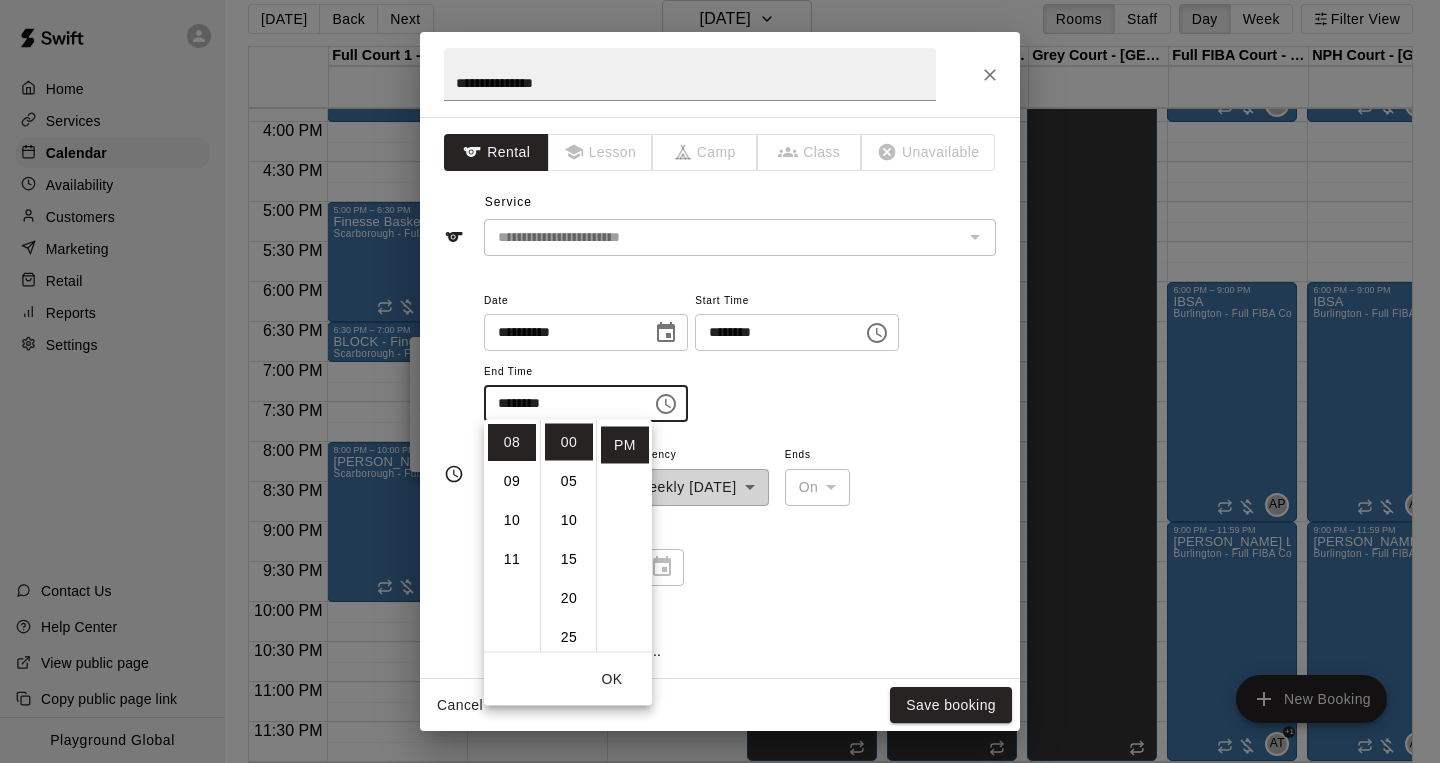 click on "**********" at bounding box center (740, 355) 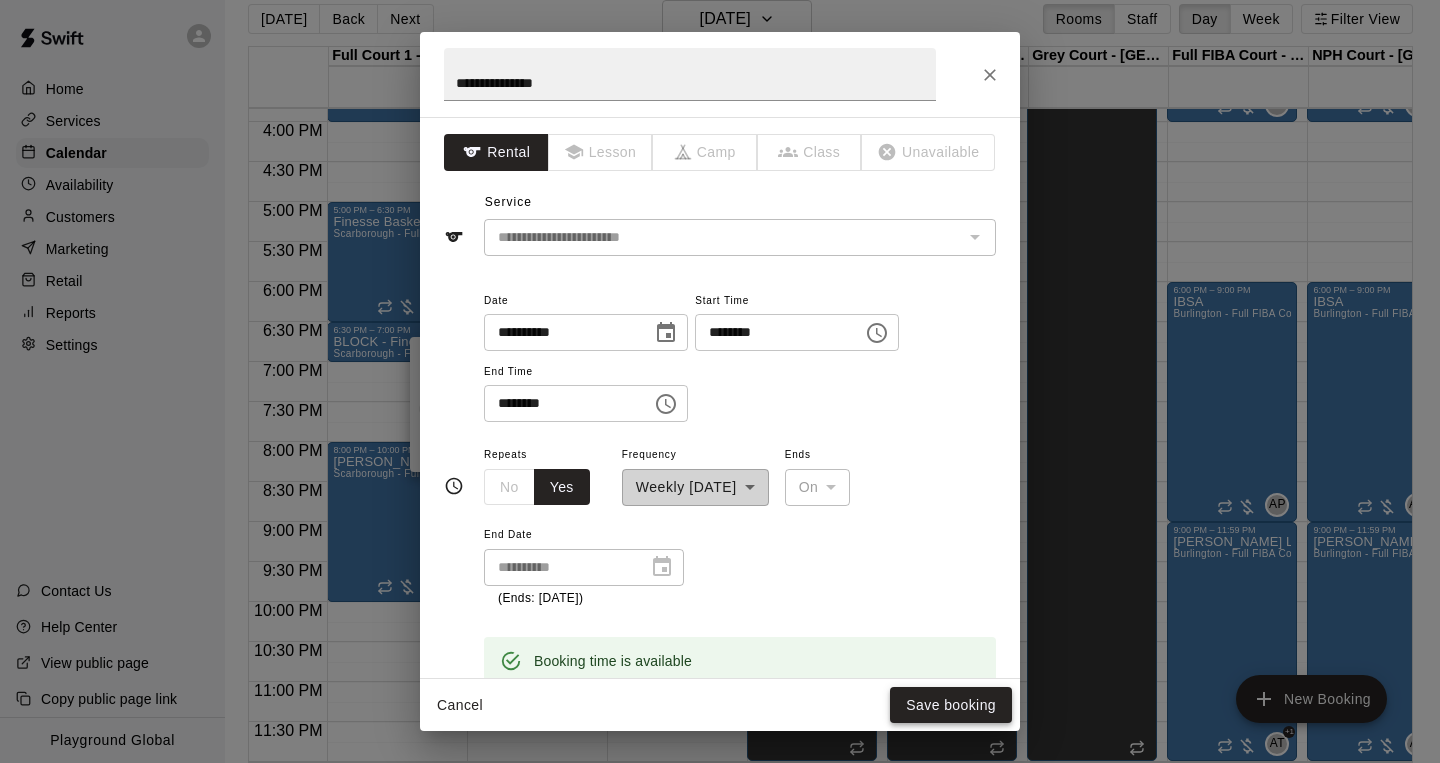 click on "Save booking" at bounding box center [951, 705] 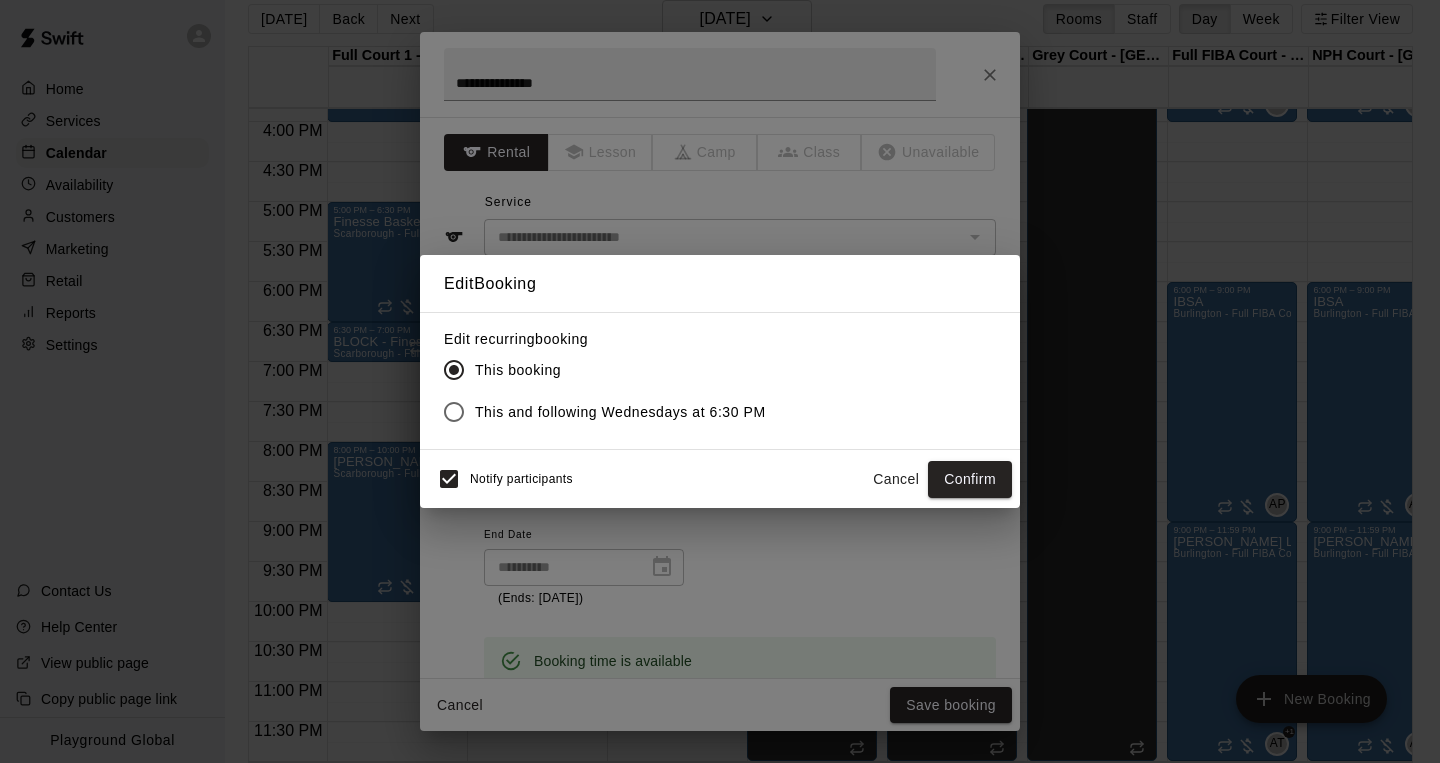 click on "This and following Wednesdays at 6:30 PM" at bounding box center (620, 412) 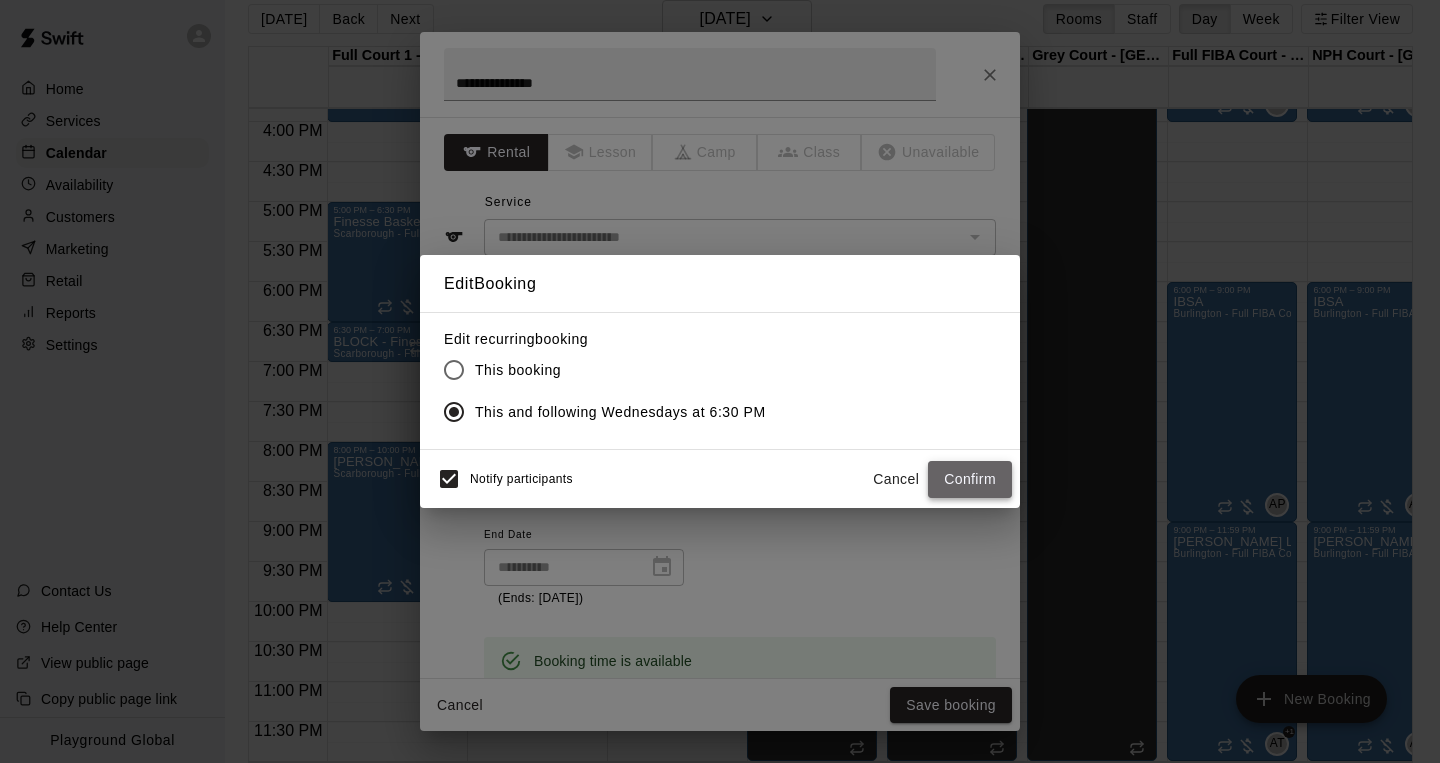 click on "Confirm" at bounding box center [970, 479] 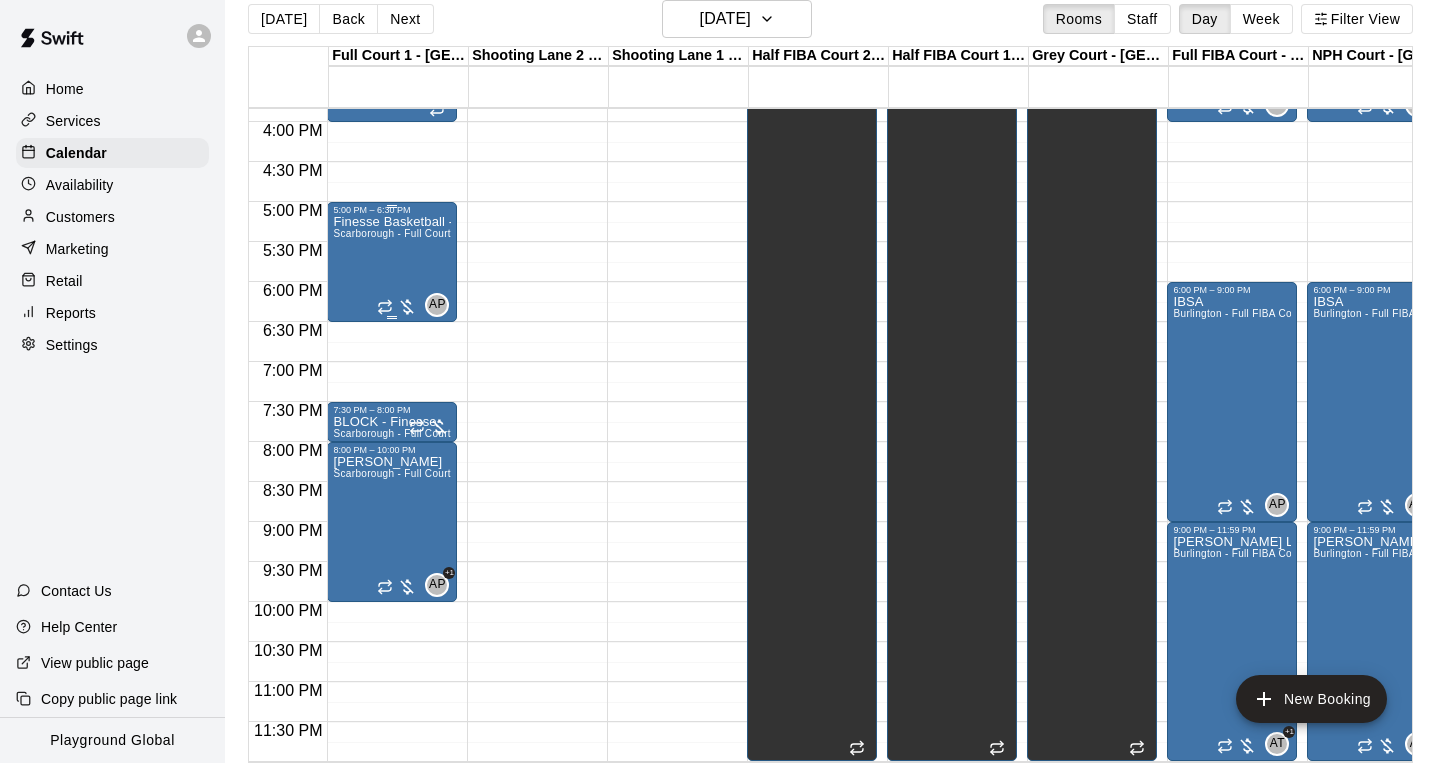 click on "Finesse Basketball - [PERSON_NAME] - Full Court" at bounding box center (392, 596) 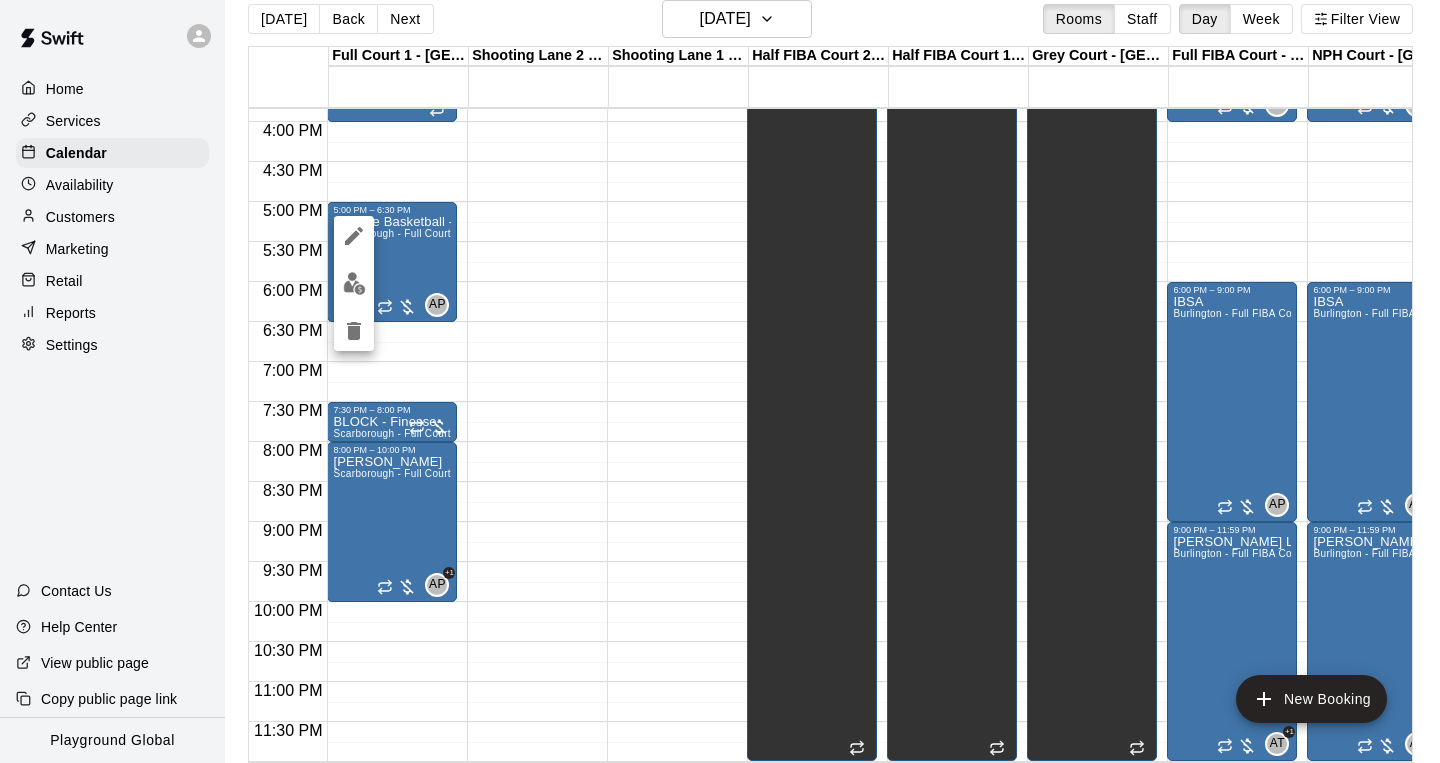 click 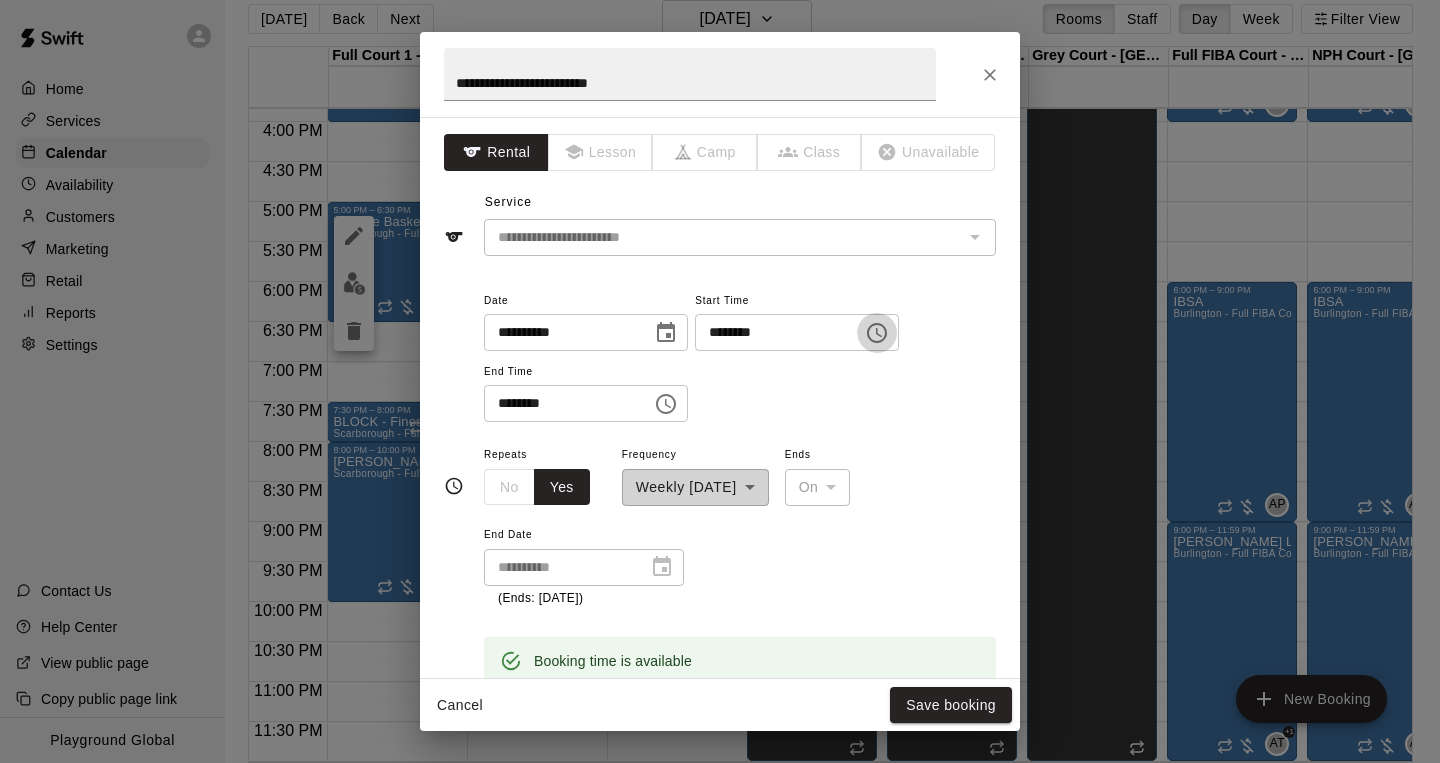 click 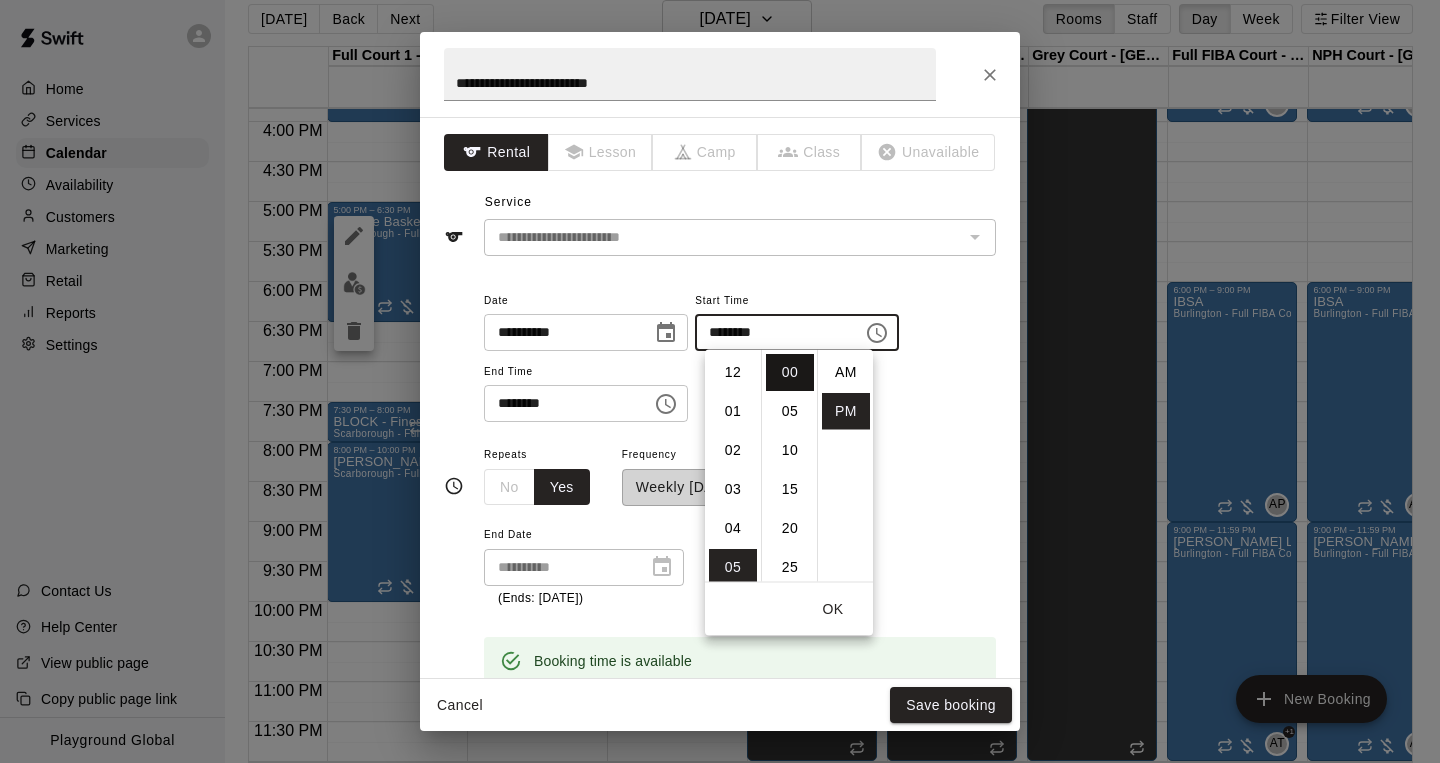 scroll, scrollTop: 195, scrollLeft: 0, axis: vertical 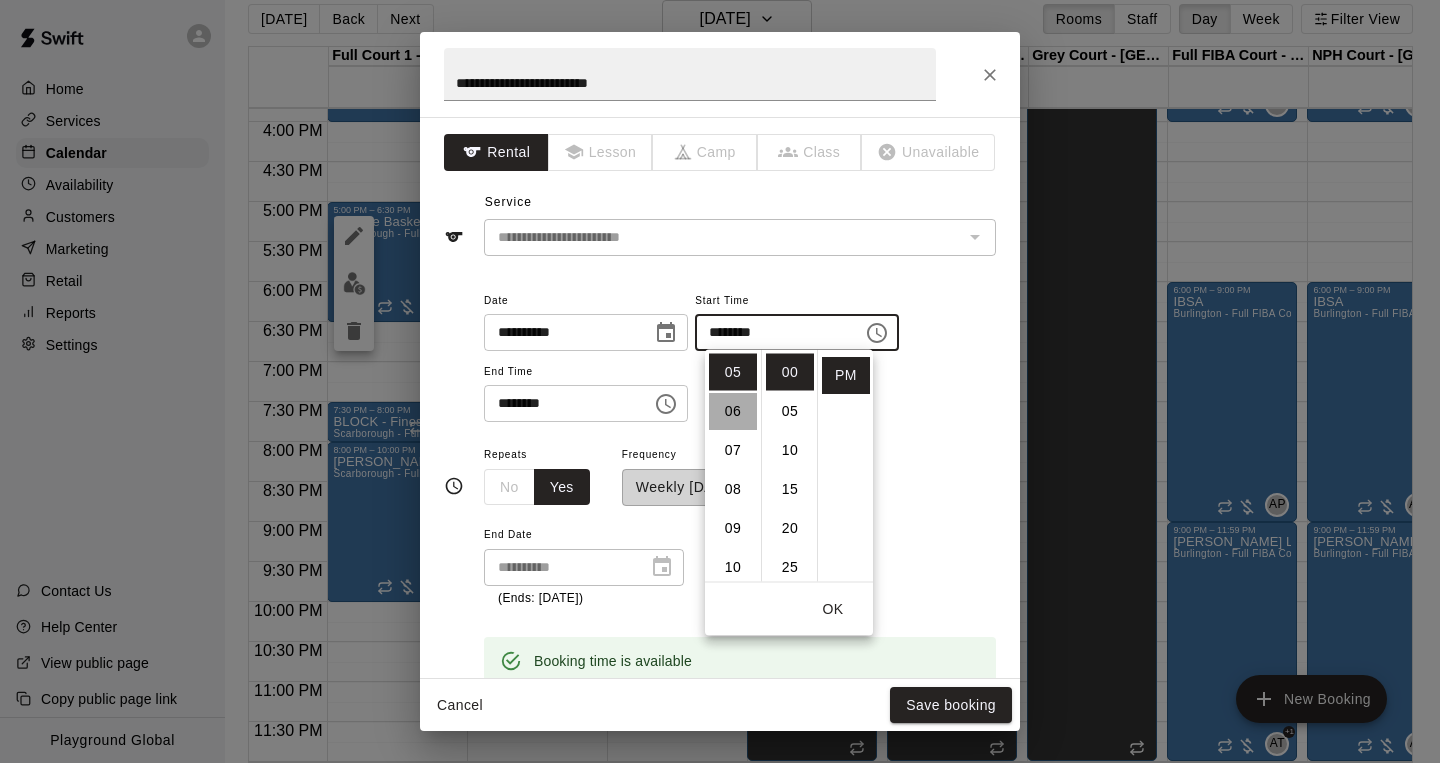 click on "06" at bounding box center (733, 411) 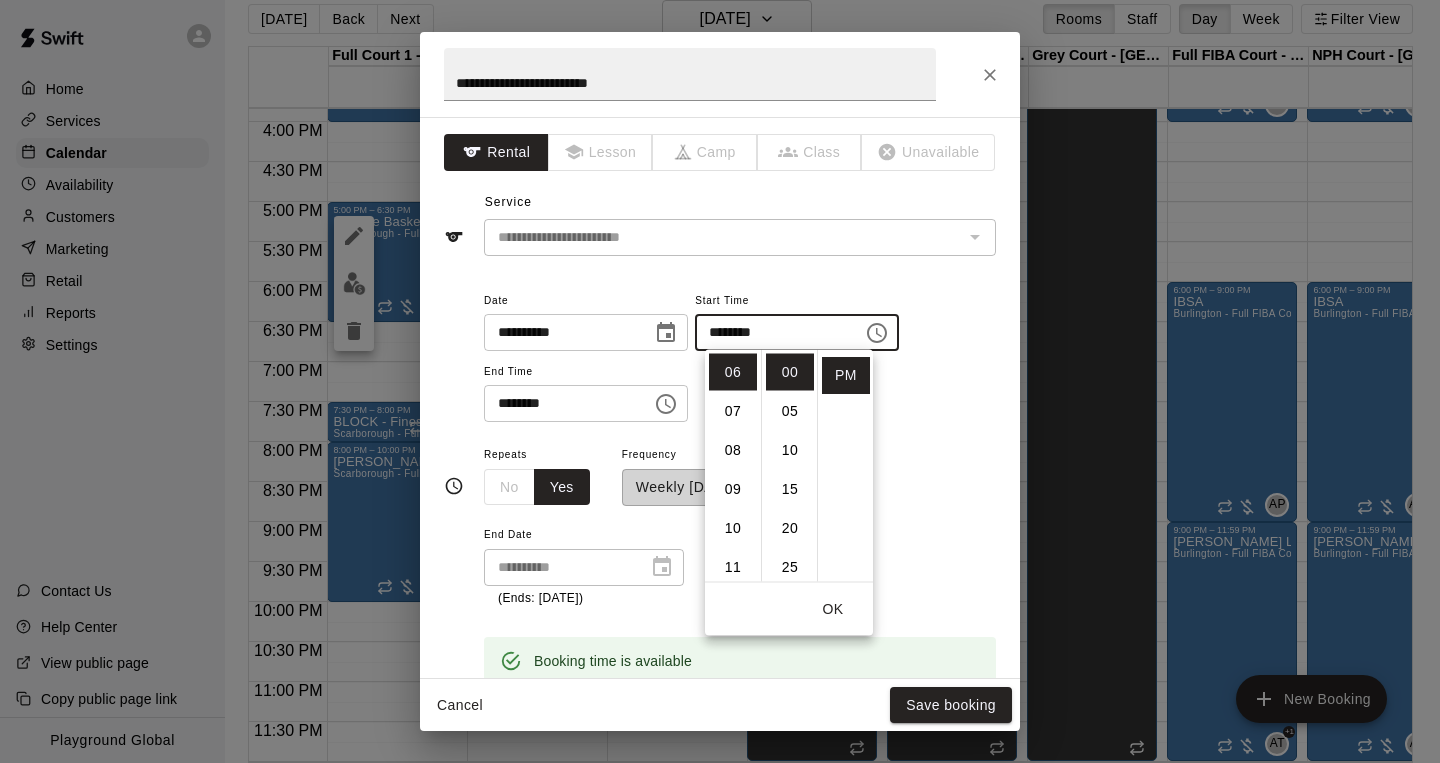 click on "End Time" at bounding box center [586, 372] 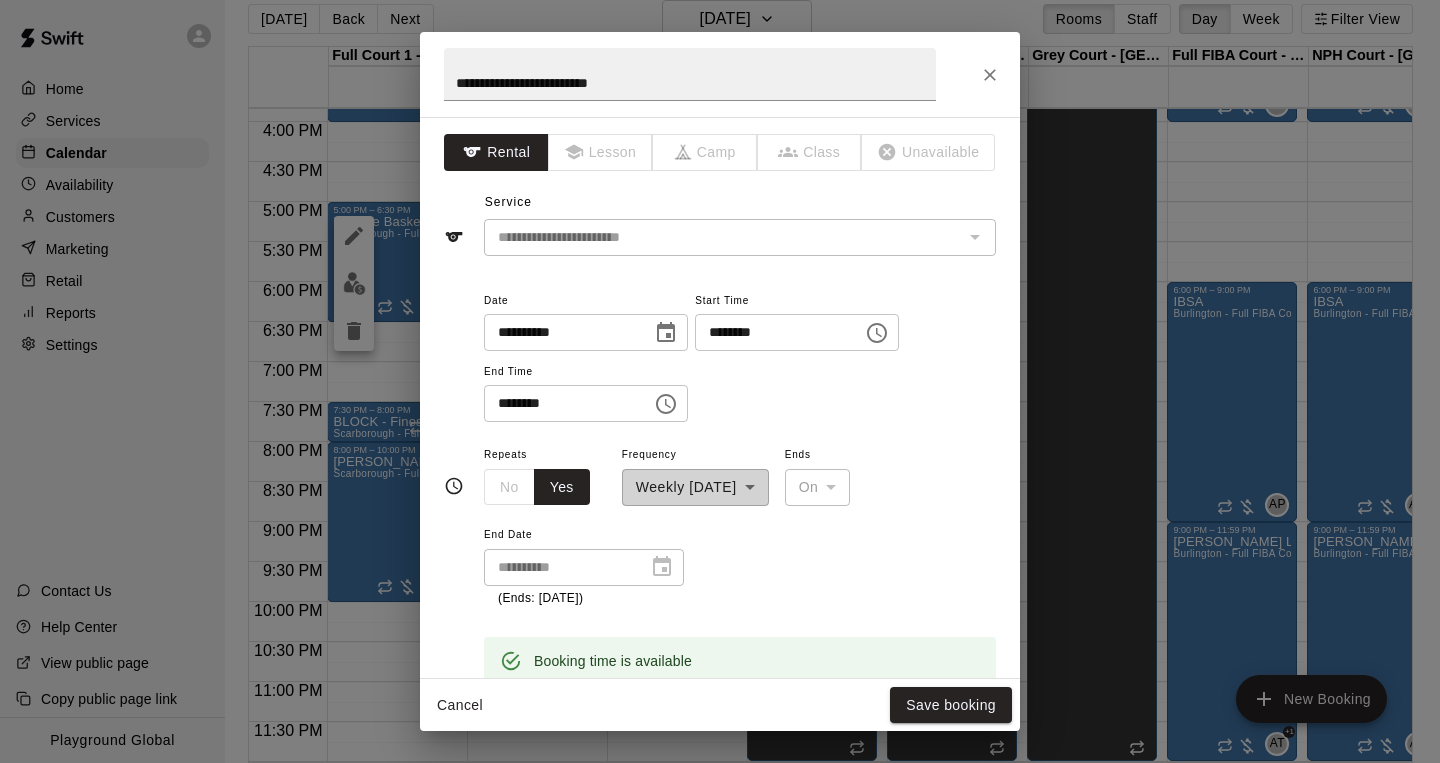 click 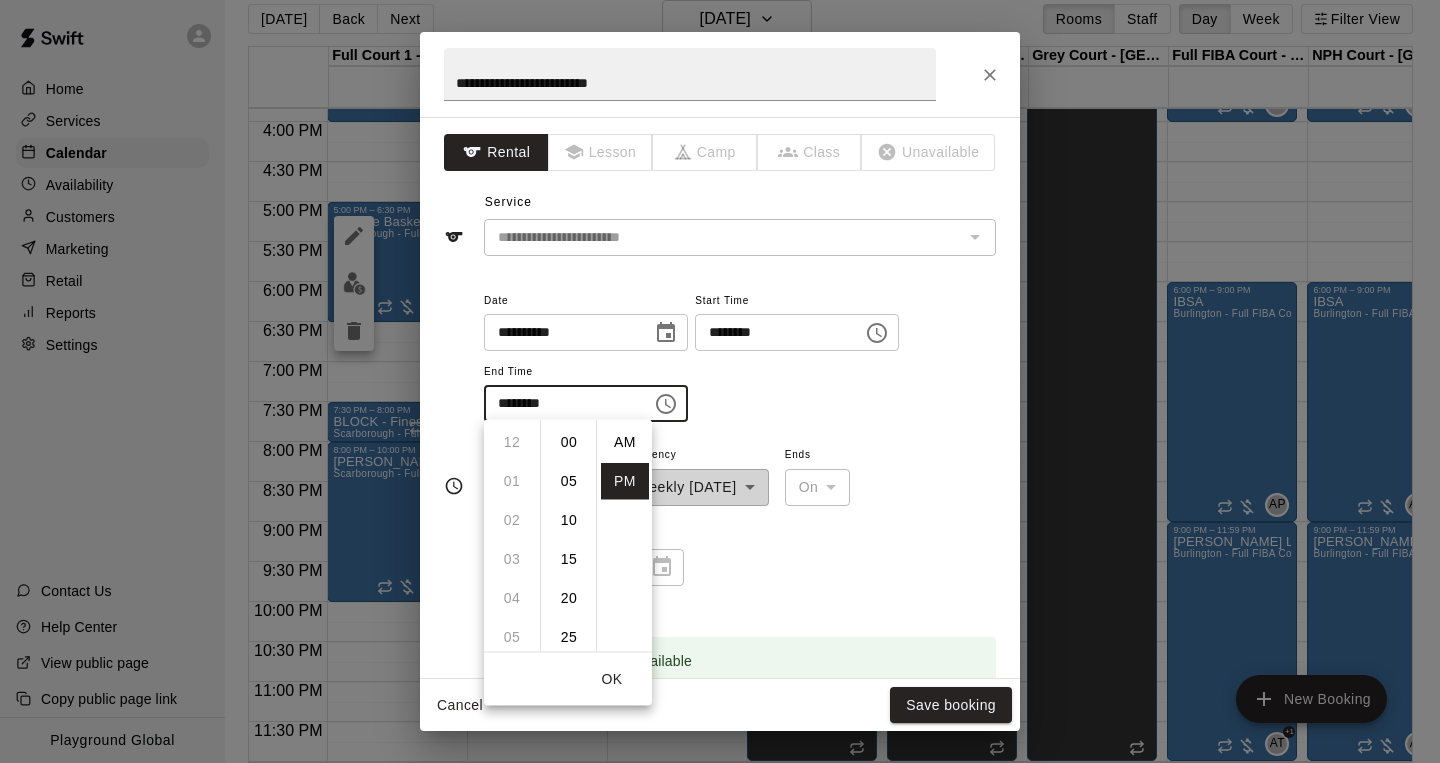 scroll, scrollTop: 234, scrollLeft: 0, axis: vertical 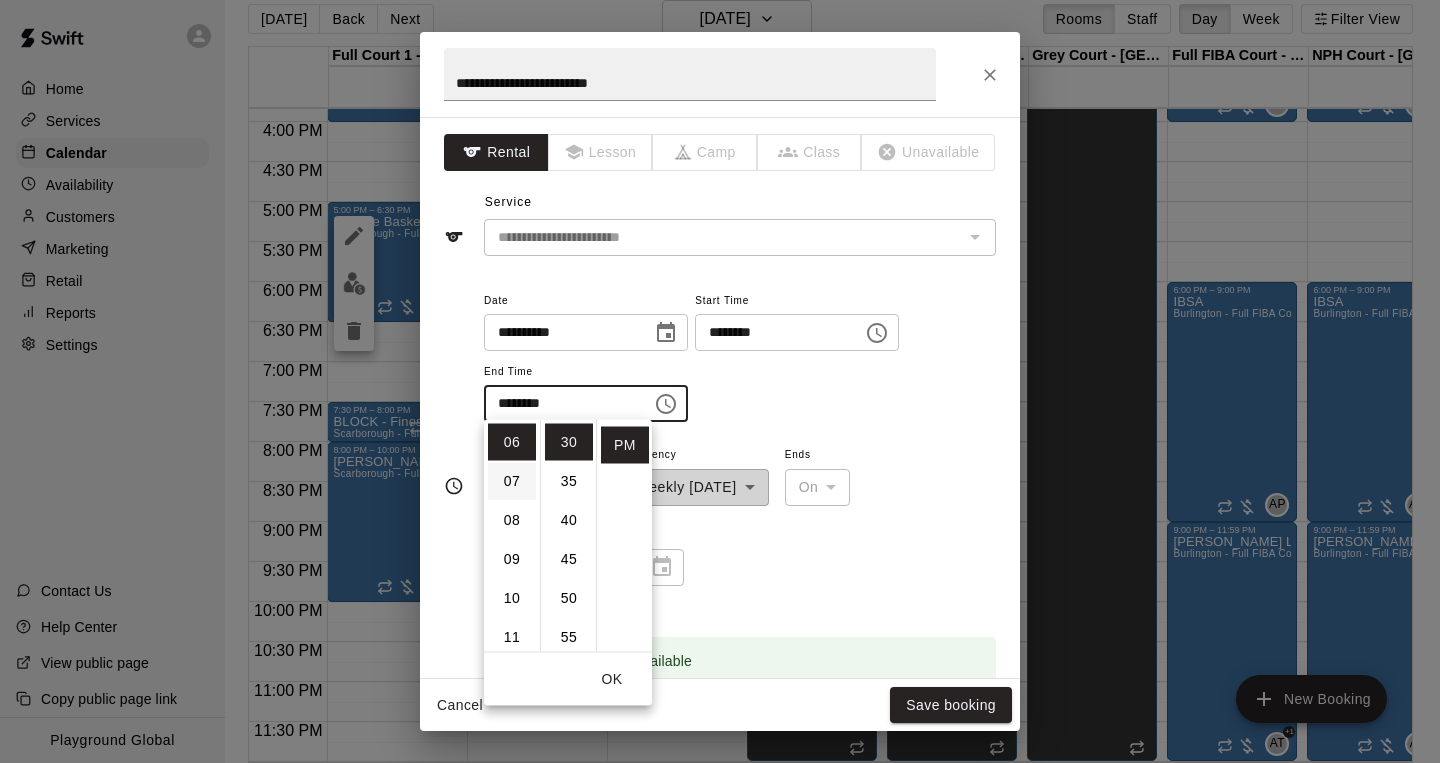 click on "07" at bounding box center [512, 481] 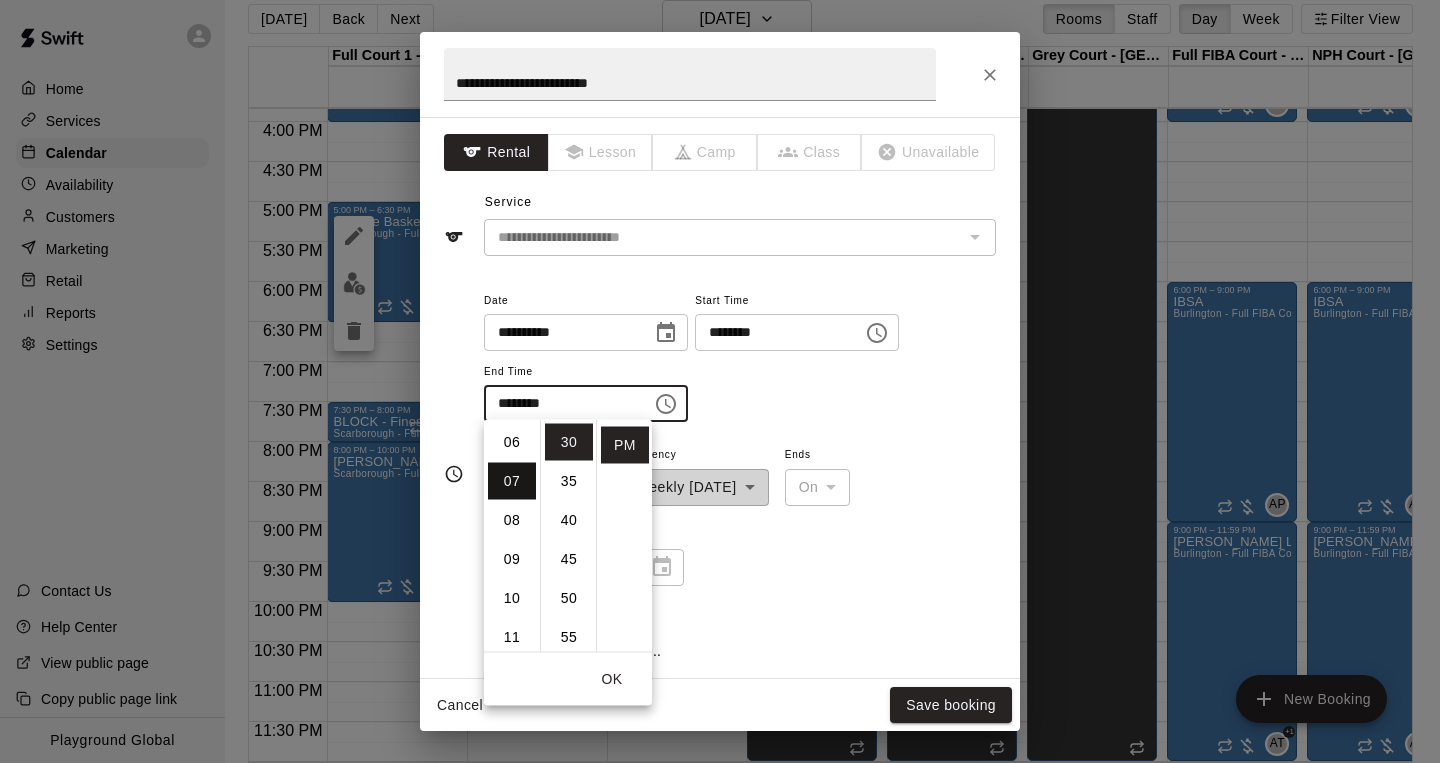scroll, scrollTop: 273, scrollLeft: 0, axis: vertical 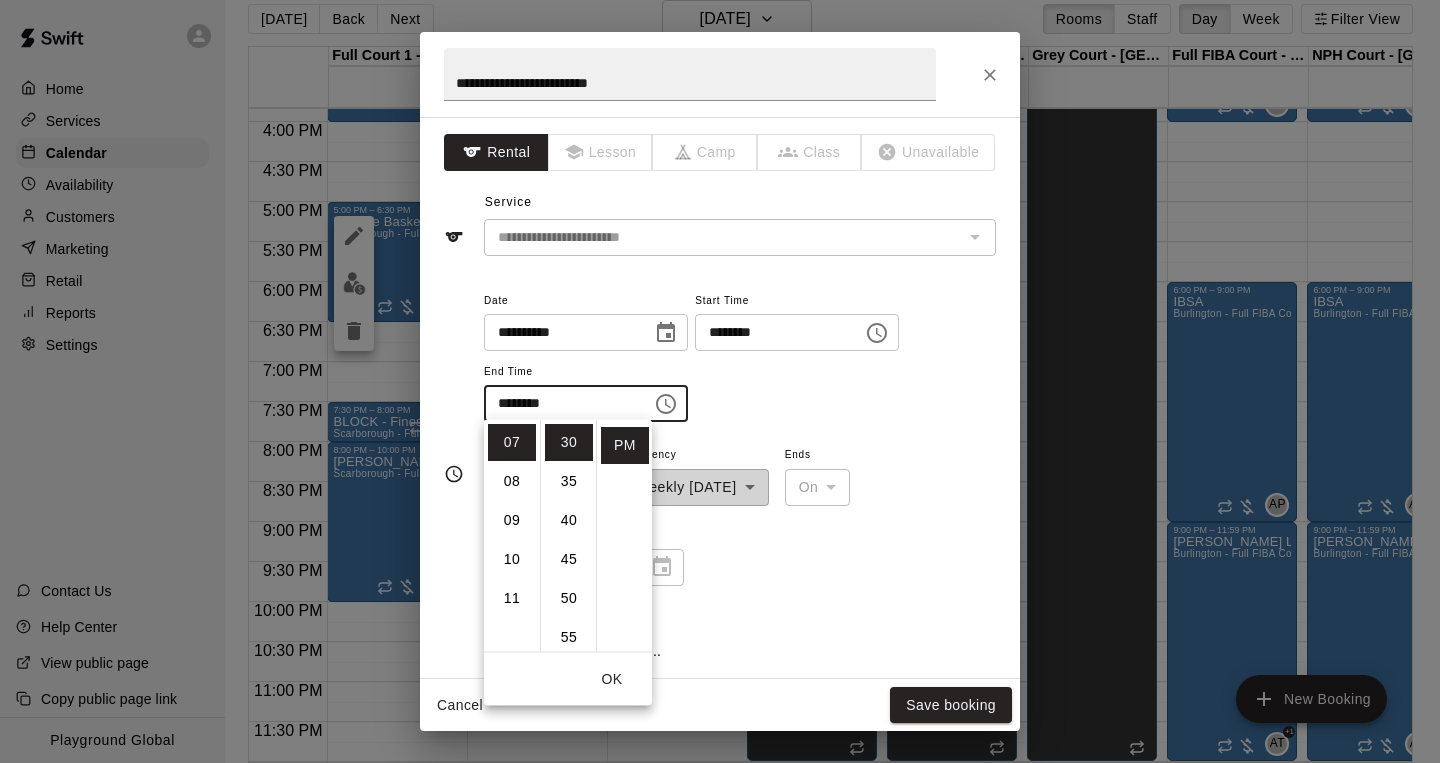 click on "**********" at bounding box center [740, 355] 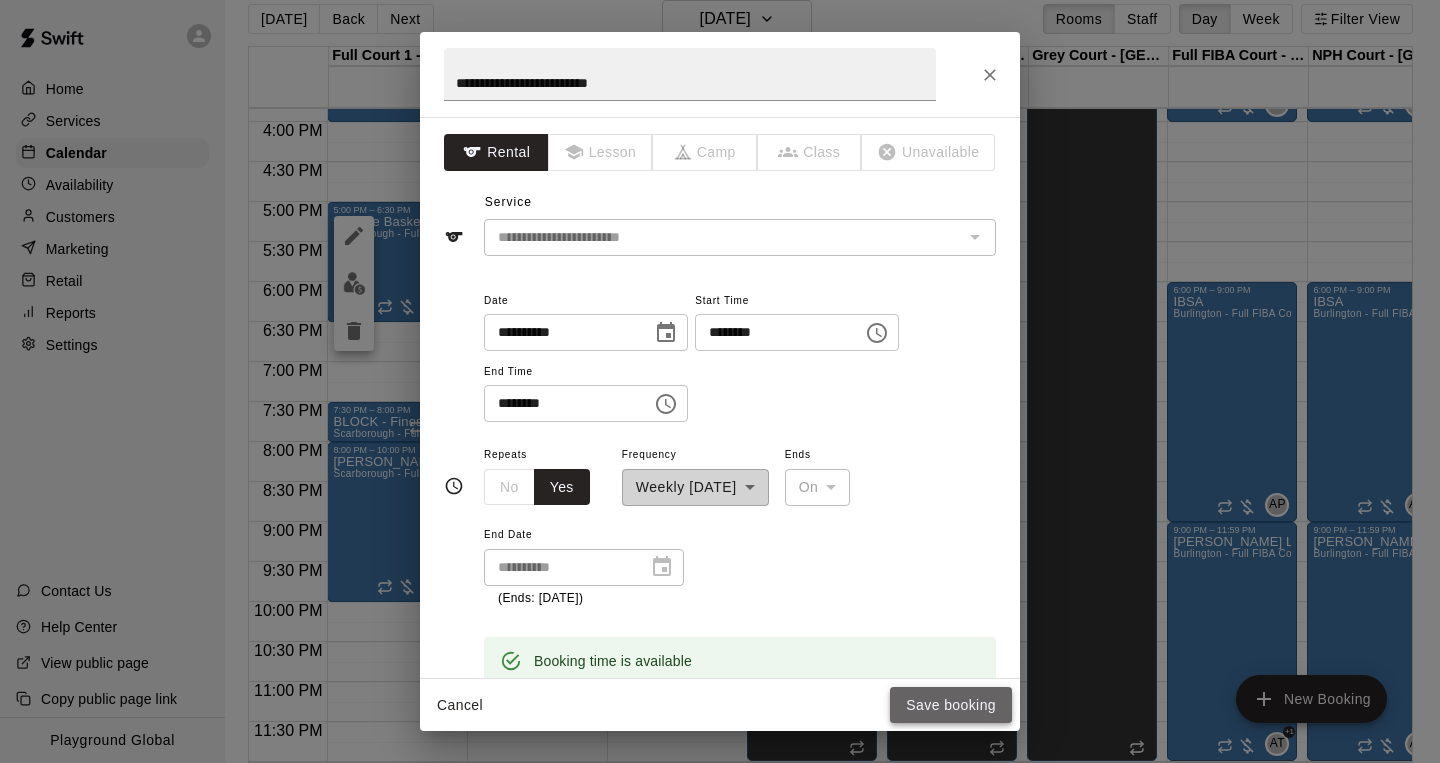 click on "Save booking" at bounding box center (951, 705) 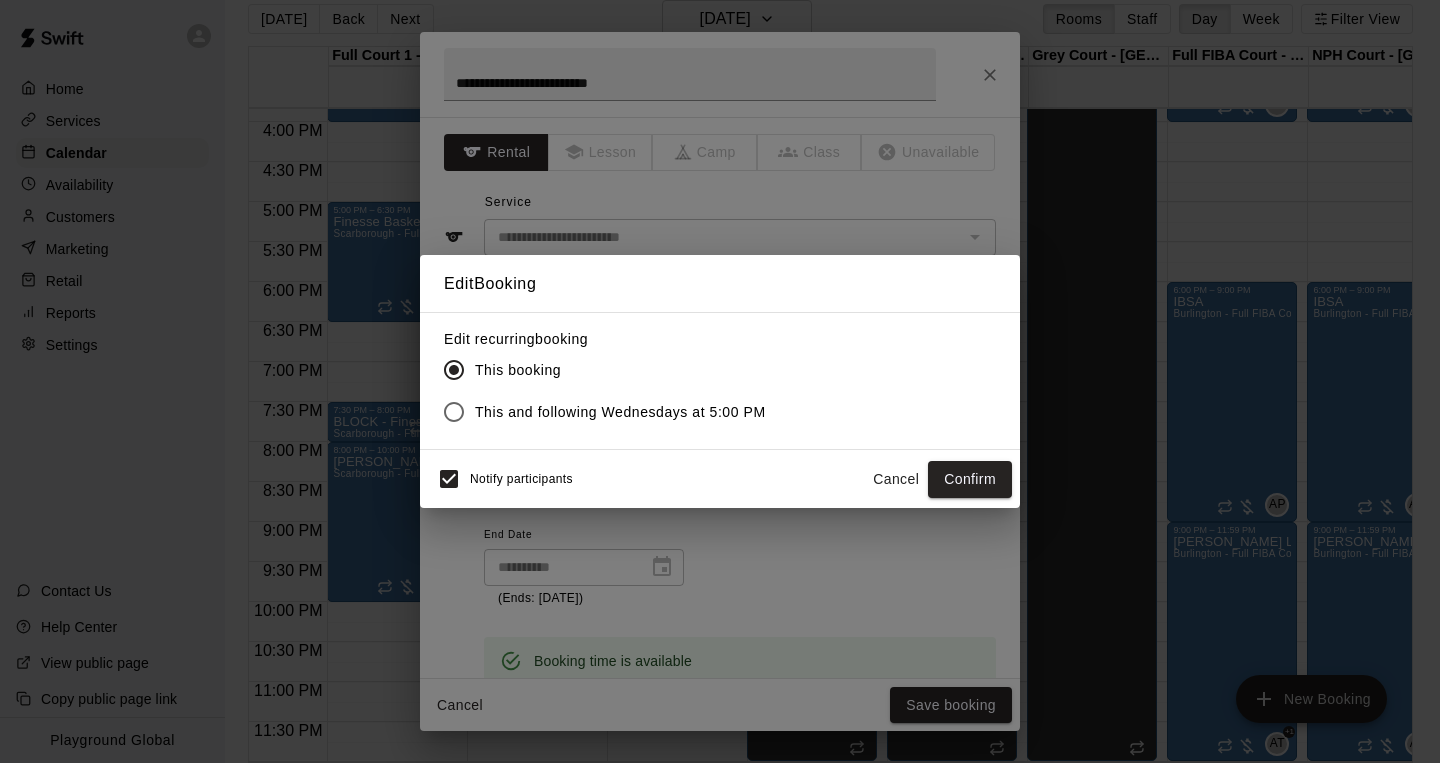 click on "This and following Wednesdays at 5:00 PM" at bounding box center [620, 412] 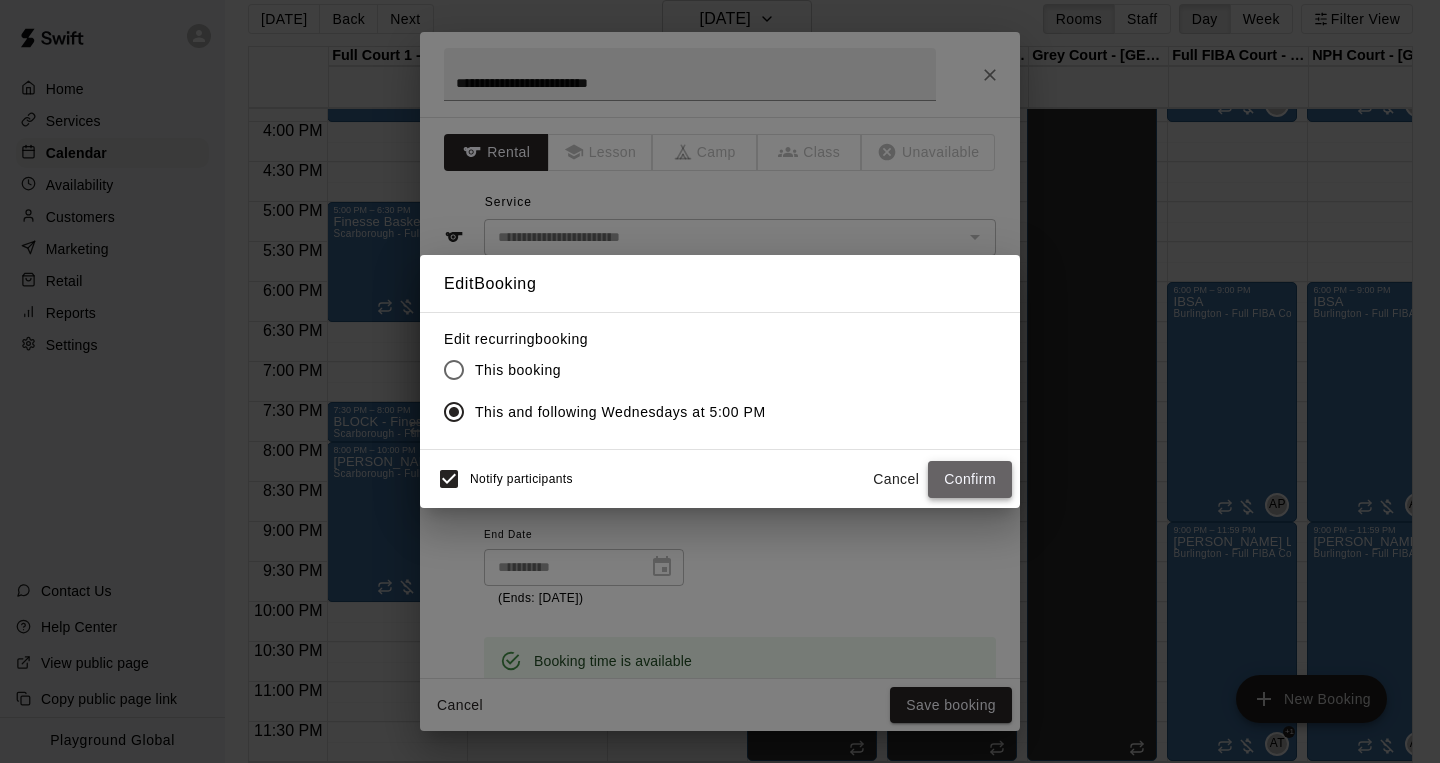 click on "Confirm" at bounding box center (970, 479) 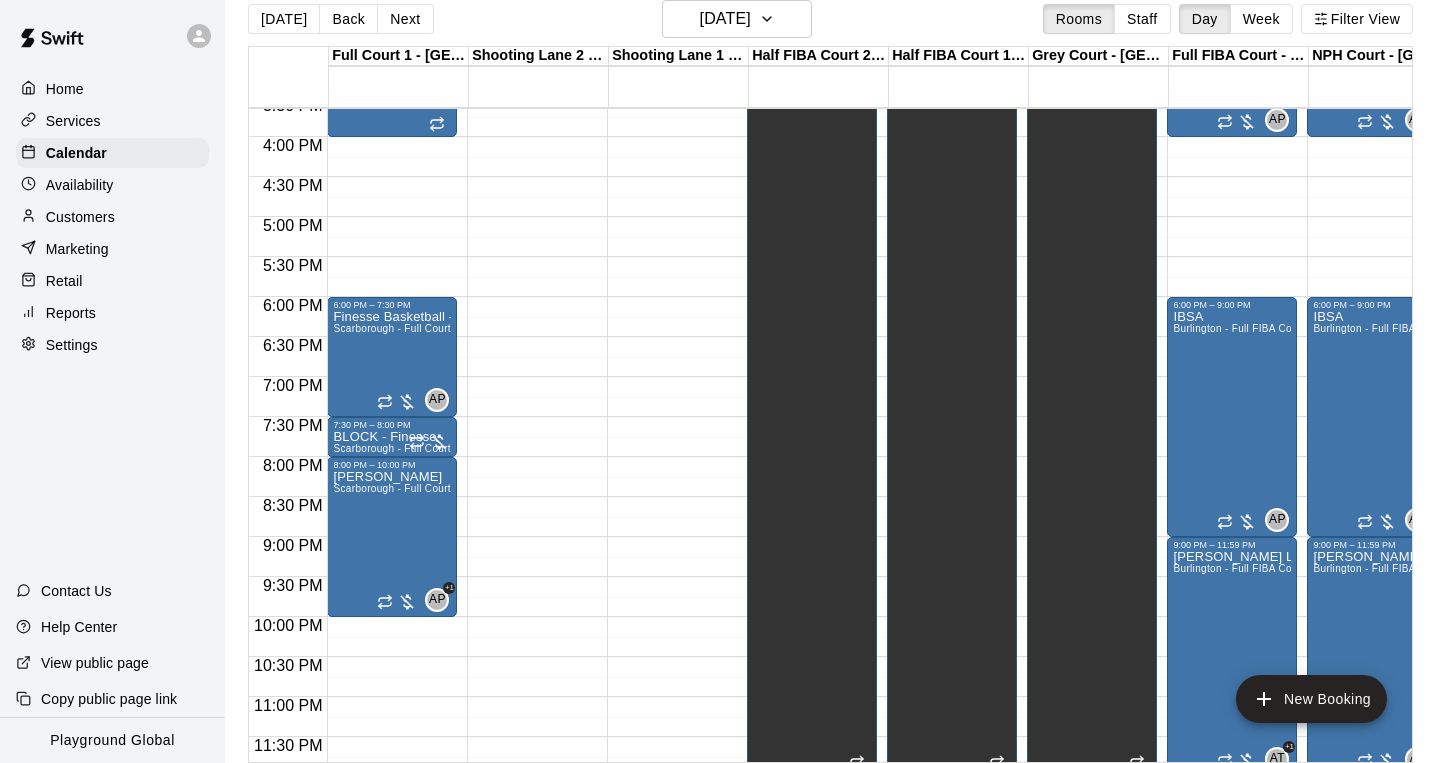 scroll, scrollTop: 1258, scrollLeft: 0, axis: vertical 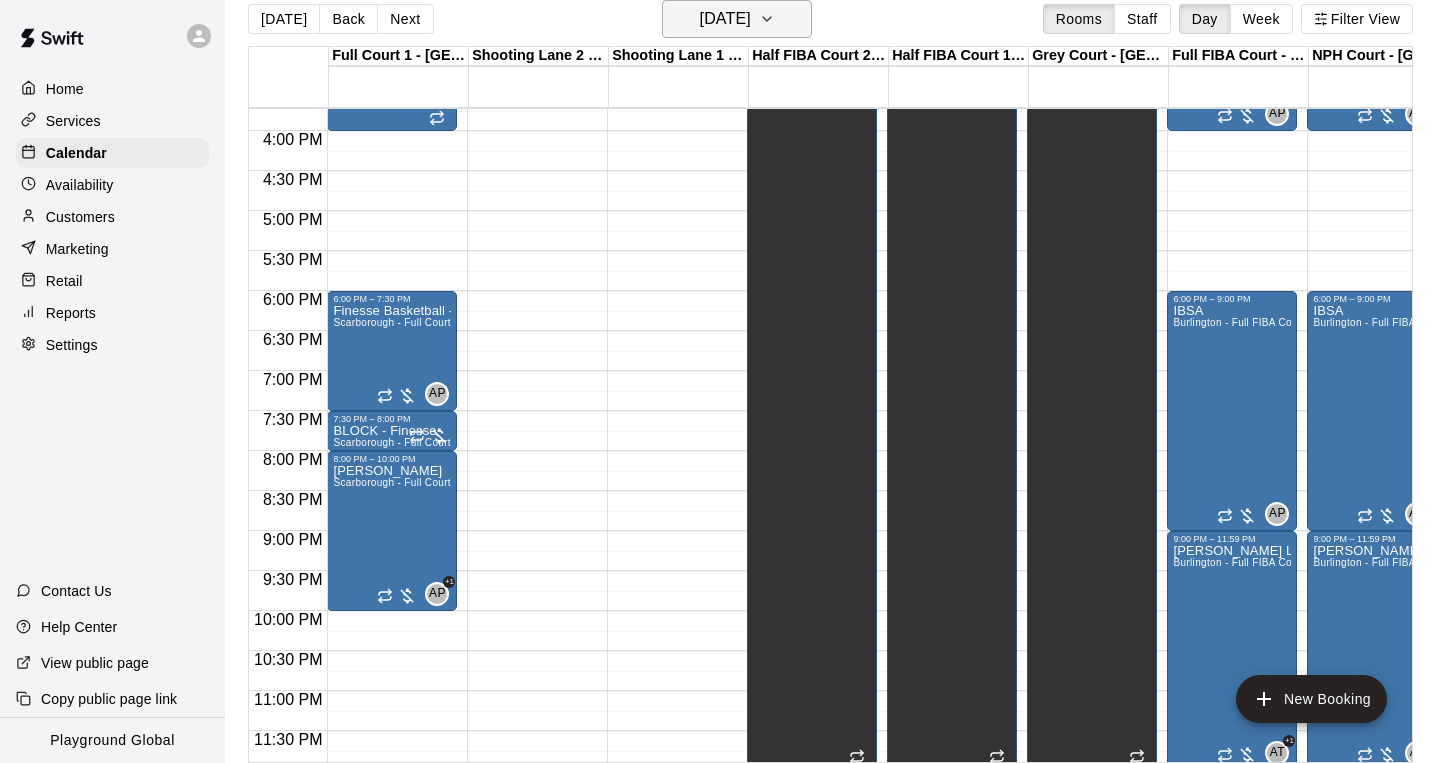click on "[DATE]" at bounding box center [737, 19] 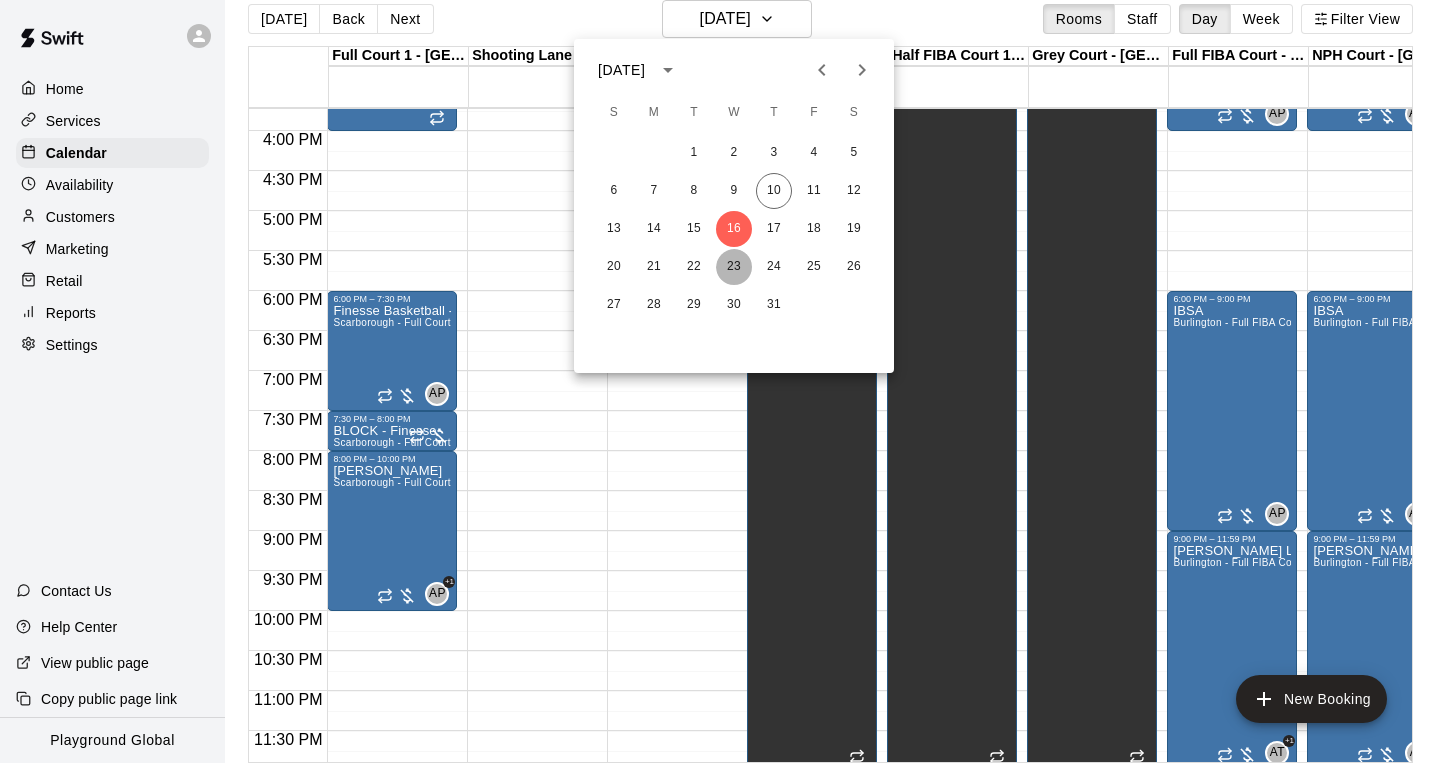 click on "23" at bounding box center [734, 267] 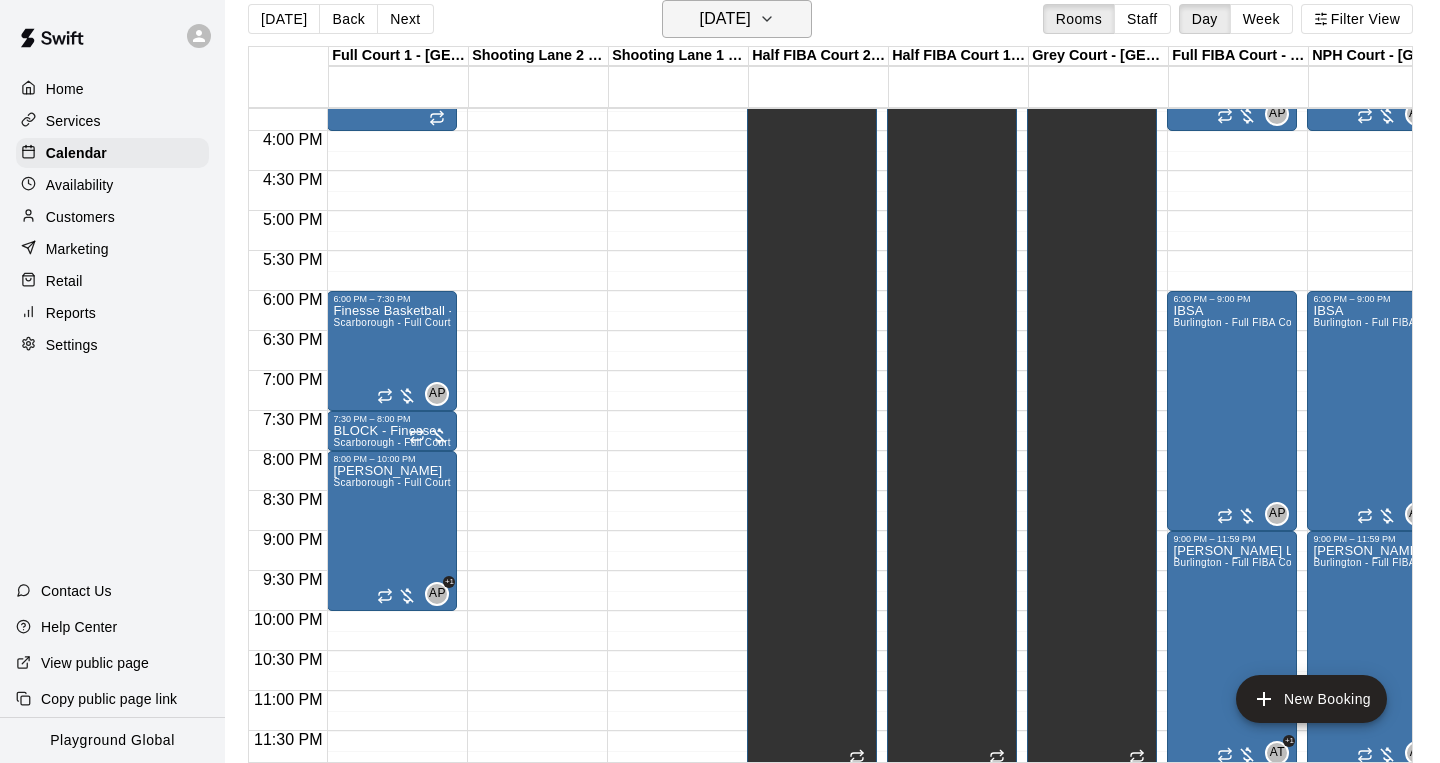 click on "[DATE]" at bounding box center [725, 19] 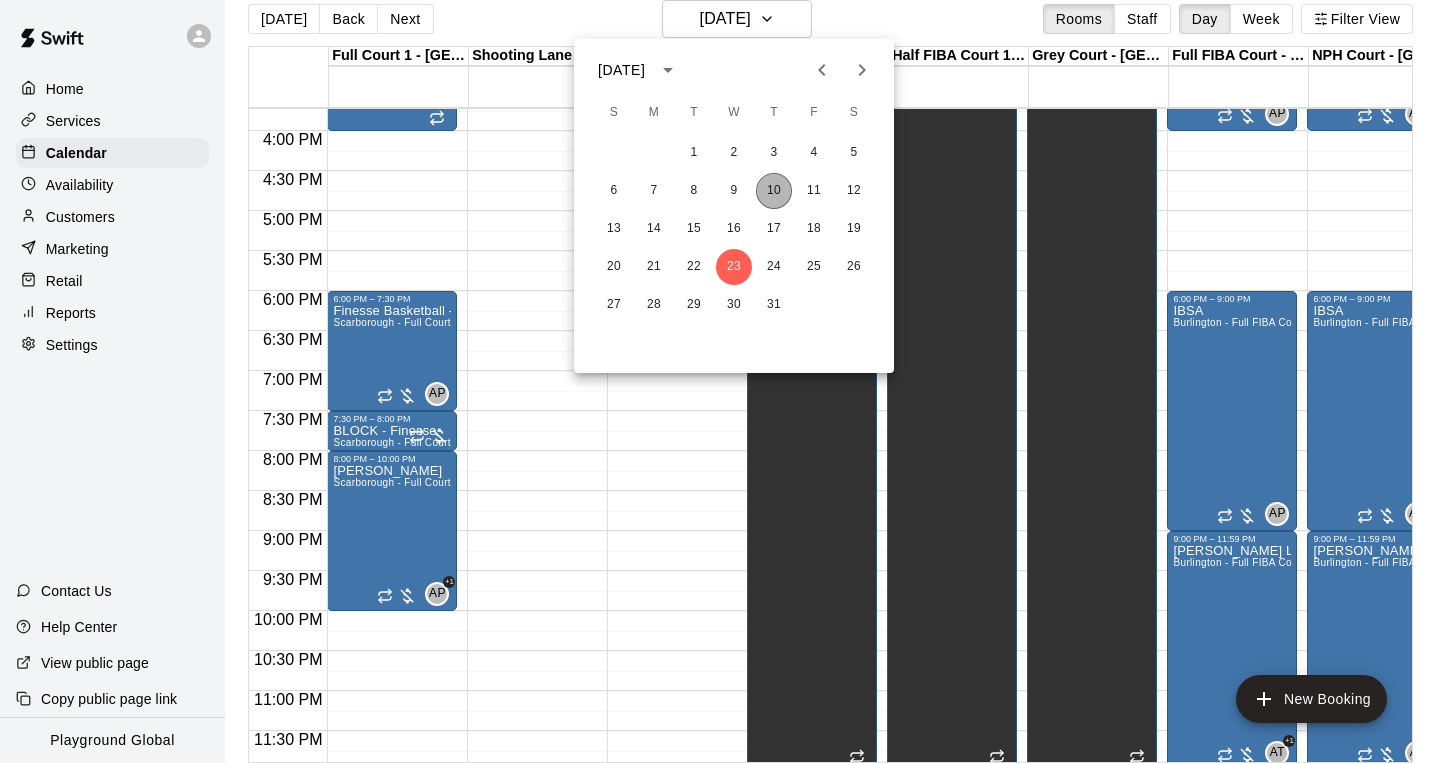 click on "10" at bounding box center (774, 191) 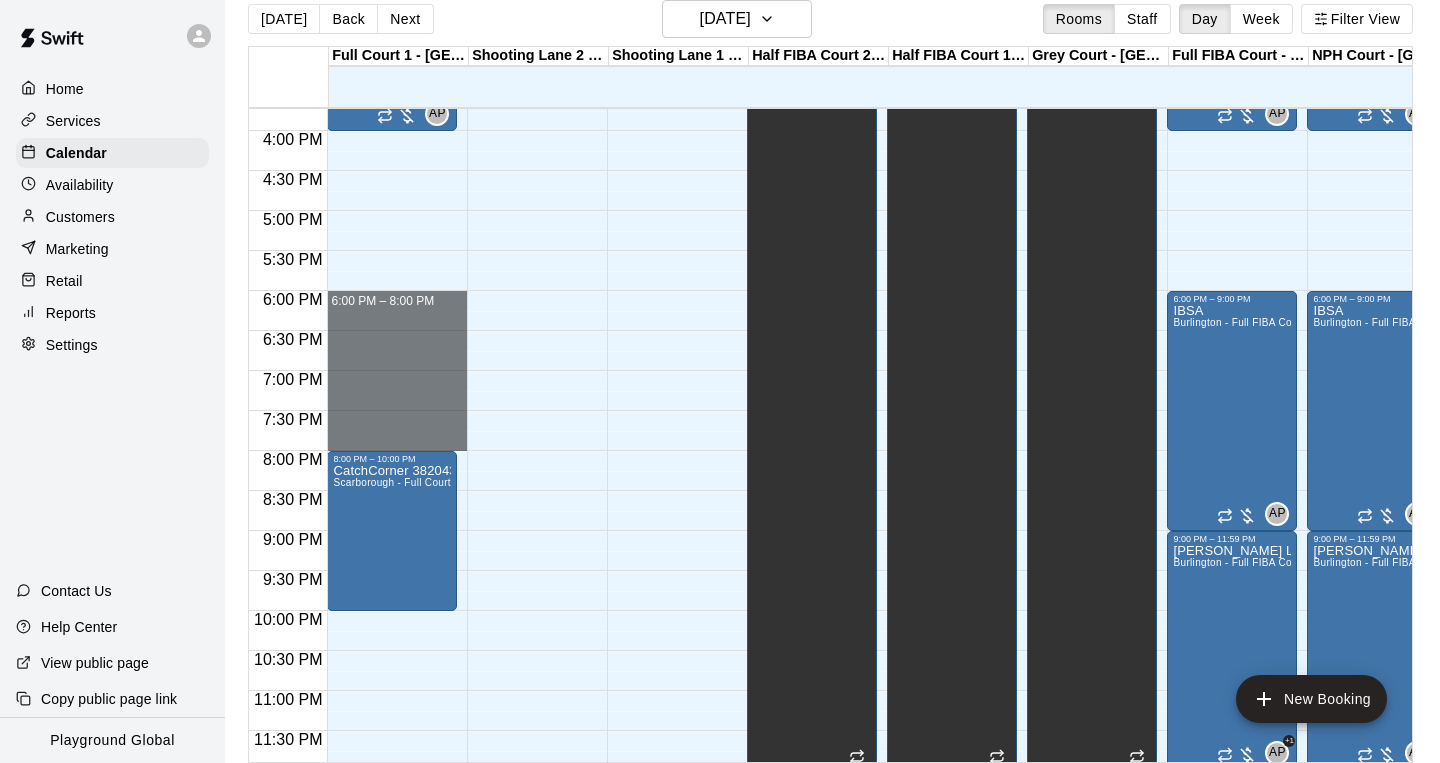 drag, startPoint x: 402, startPoint y: 304, endPoint x: 395, endPoint y: 437, distance: 133.18408 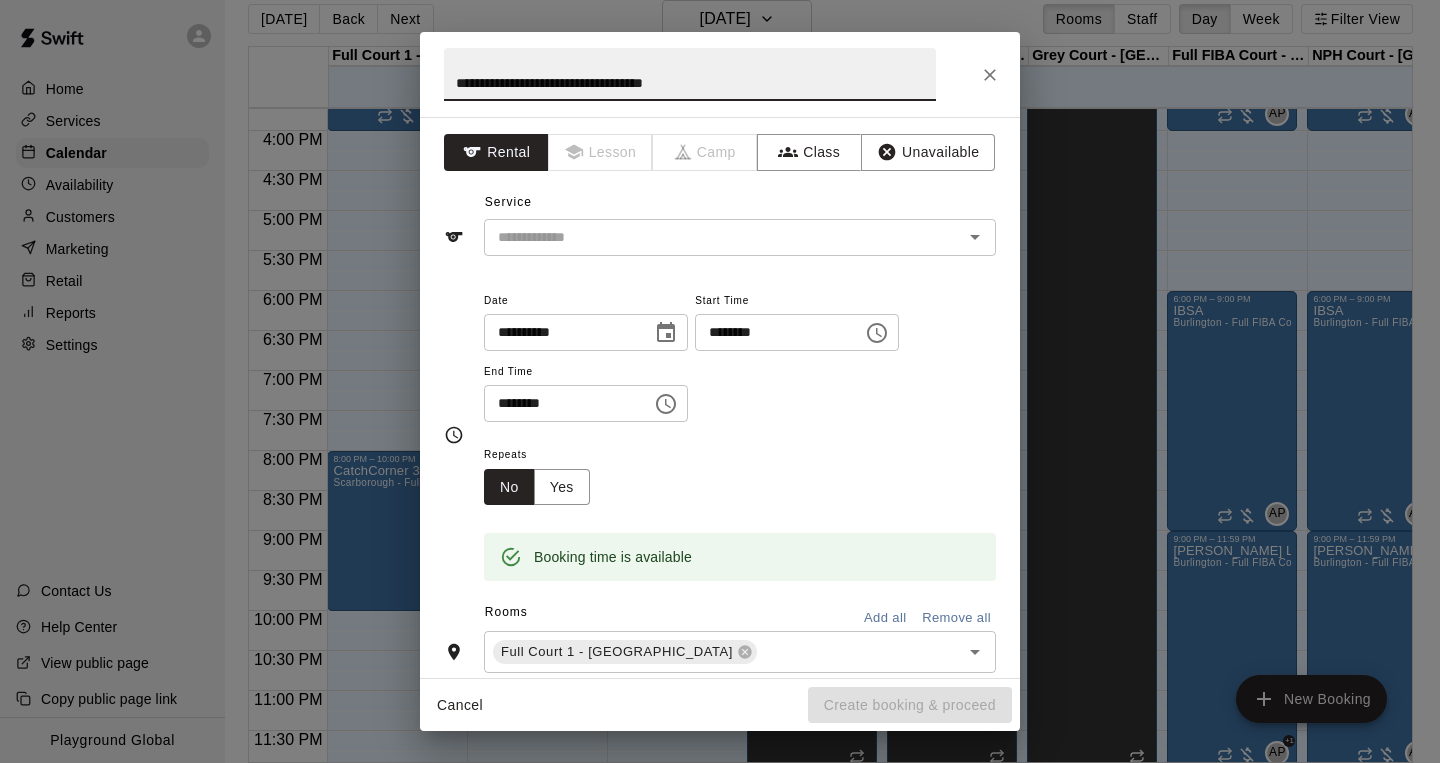click on "**********" at bounding box center [690, 74] 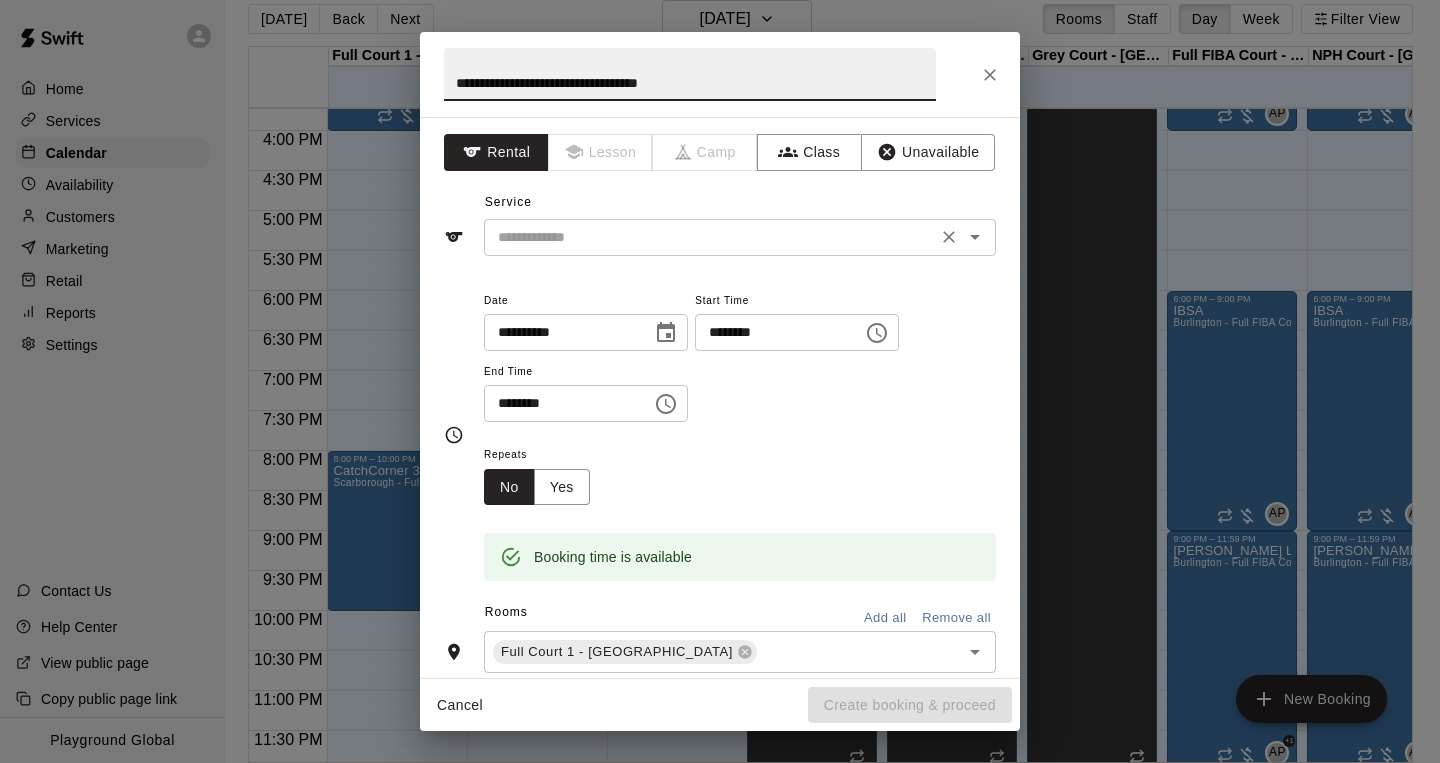click on "​" at bounding box center (740, 237) 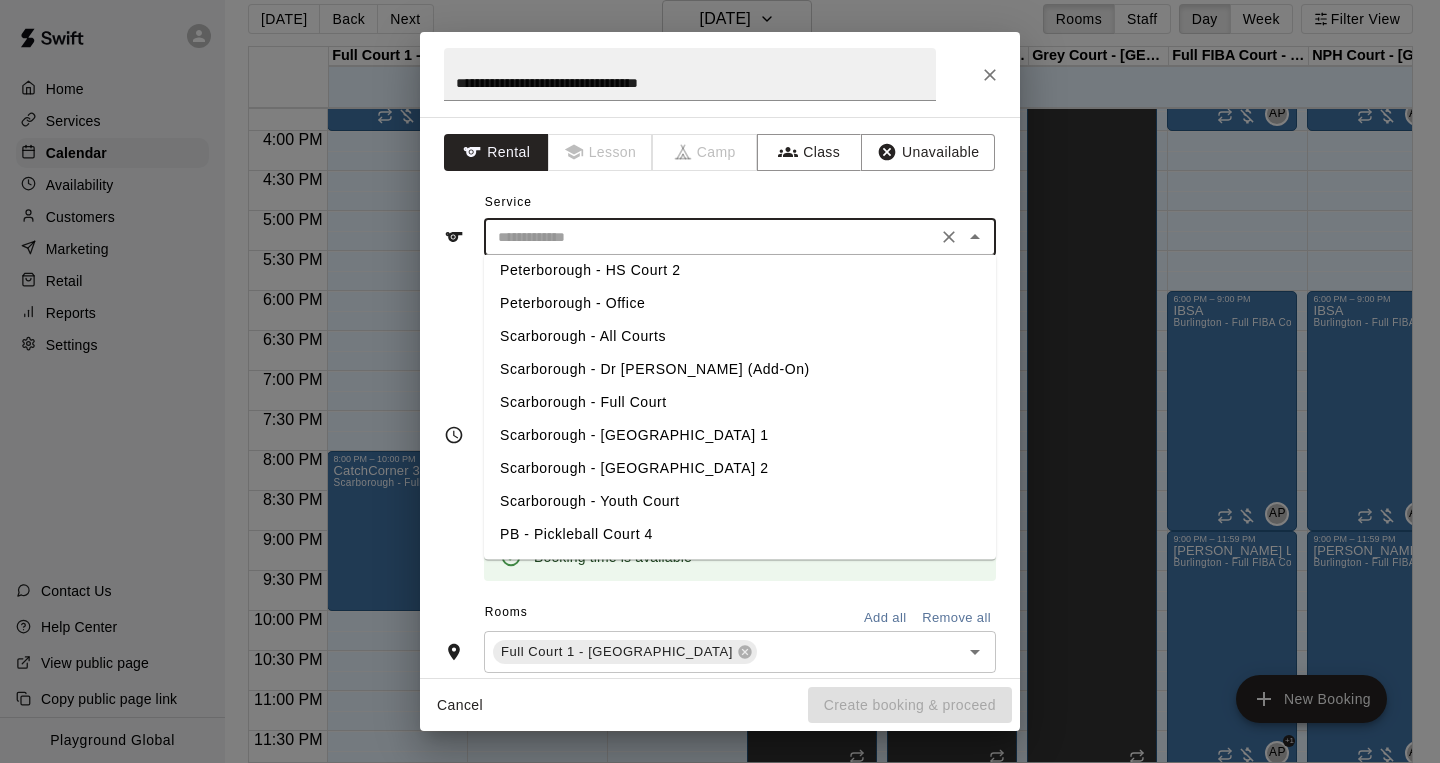 scroll, scrollTop: 668, scrollLeft: 0, axis: vertical 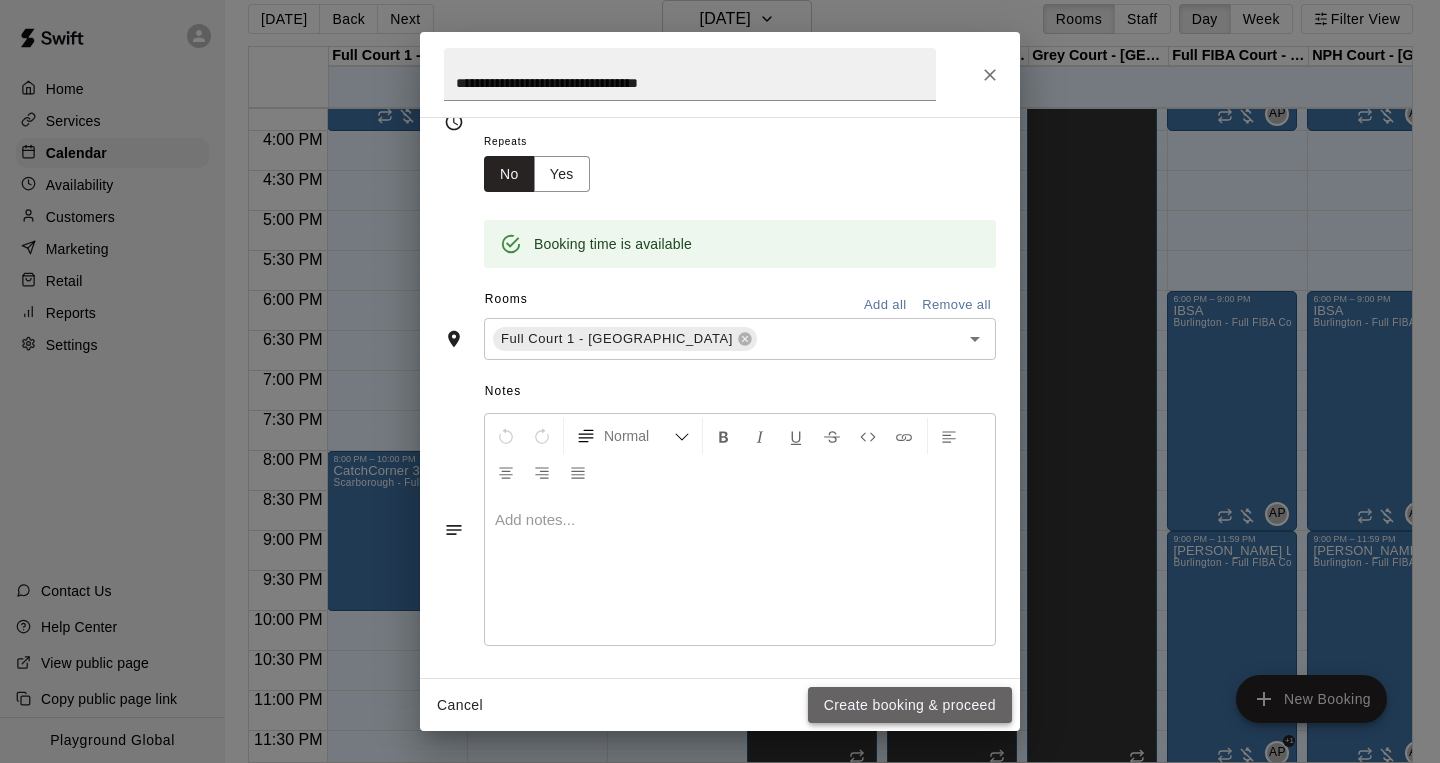 click on "Create booking & proceed" at bounding box center (910, 705) 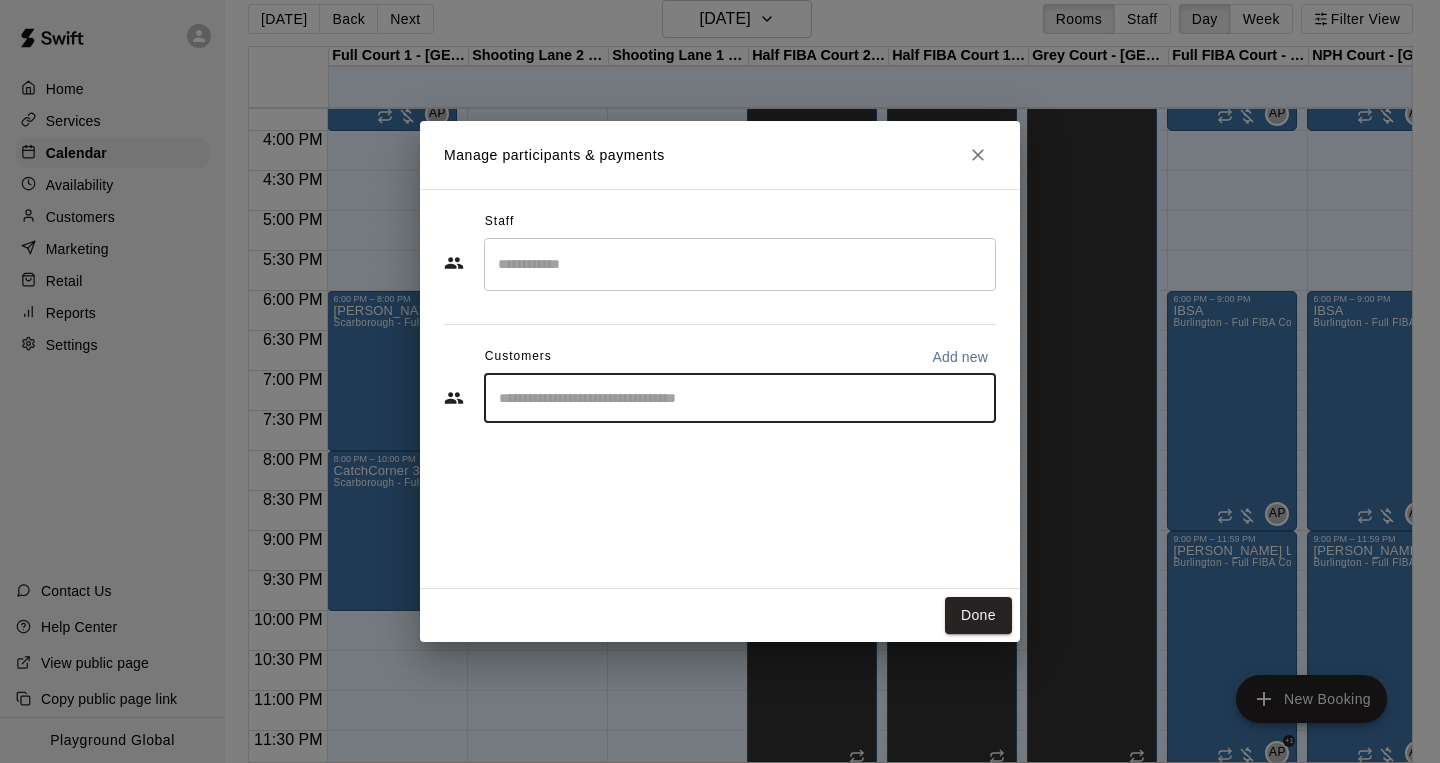 click at bounding box center (740, 398) 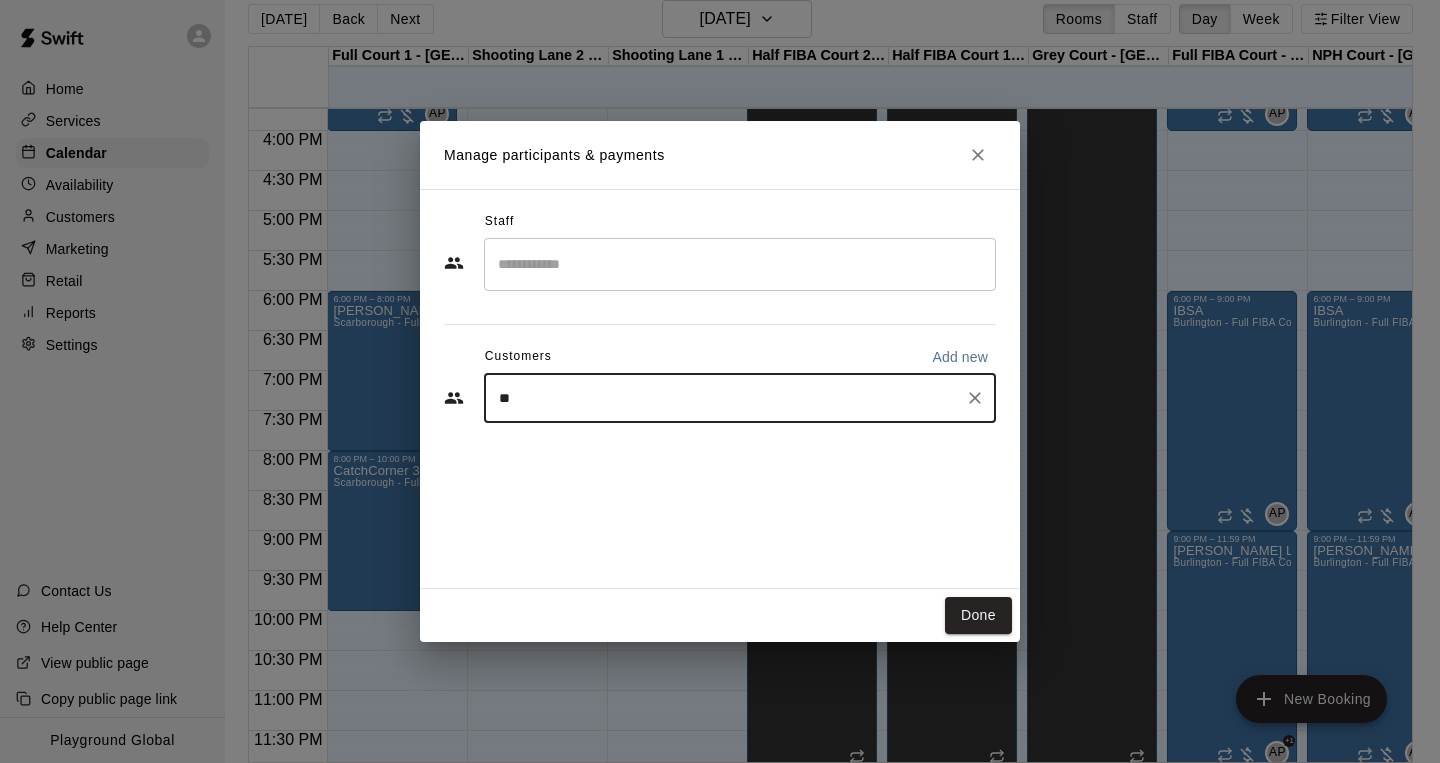 type on "*" 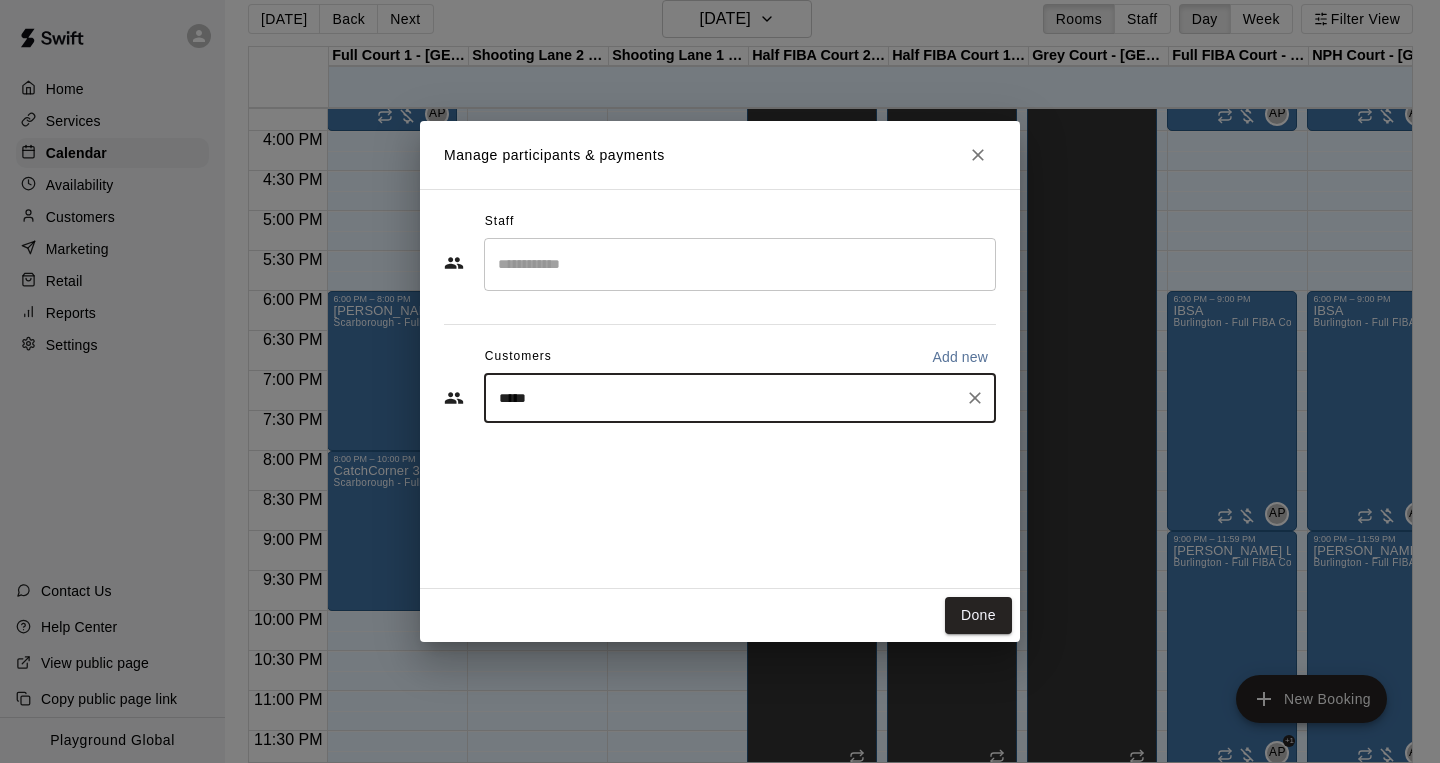 type on "****" 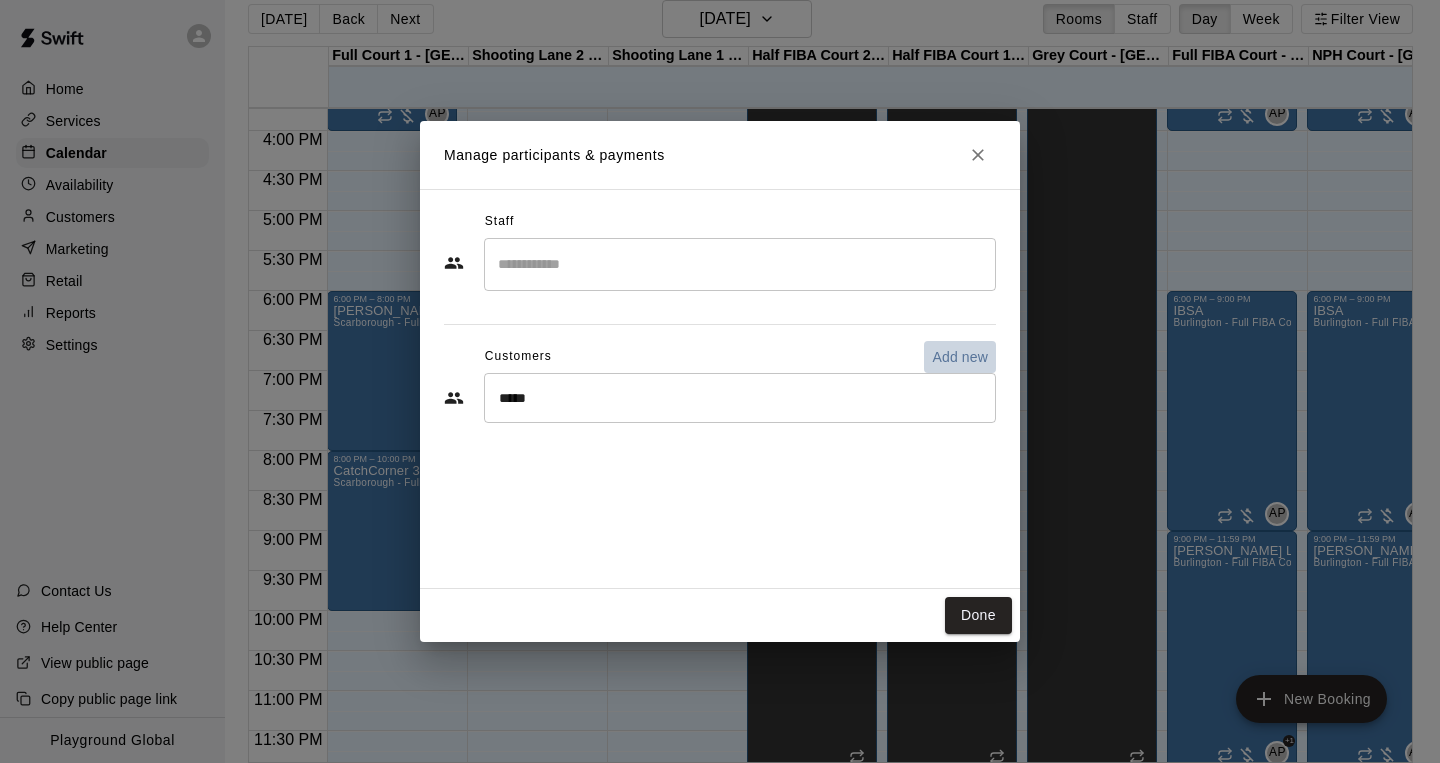 click on "Add new" at bounding box center [960, 357] 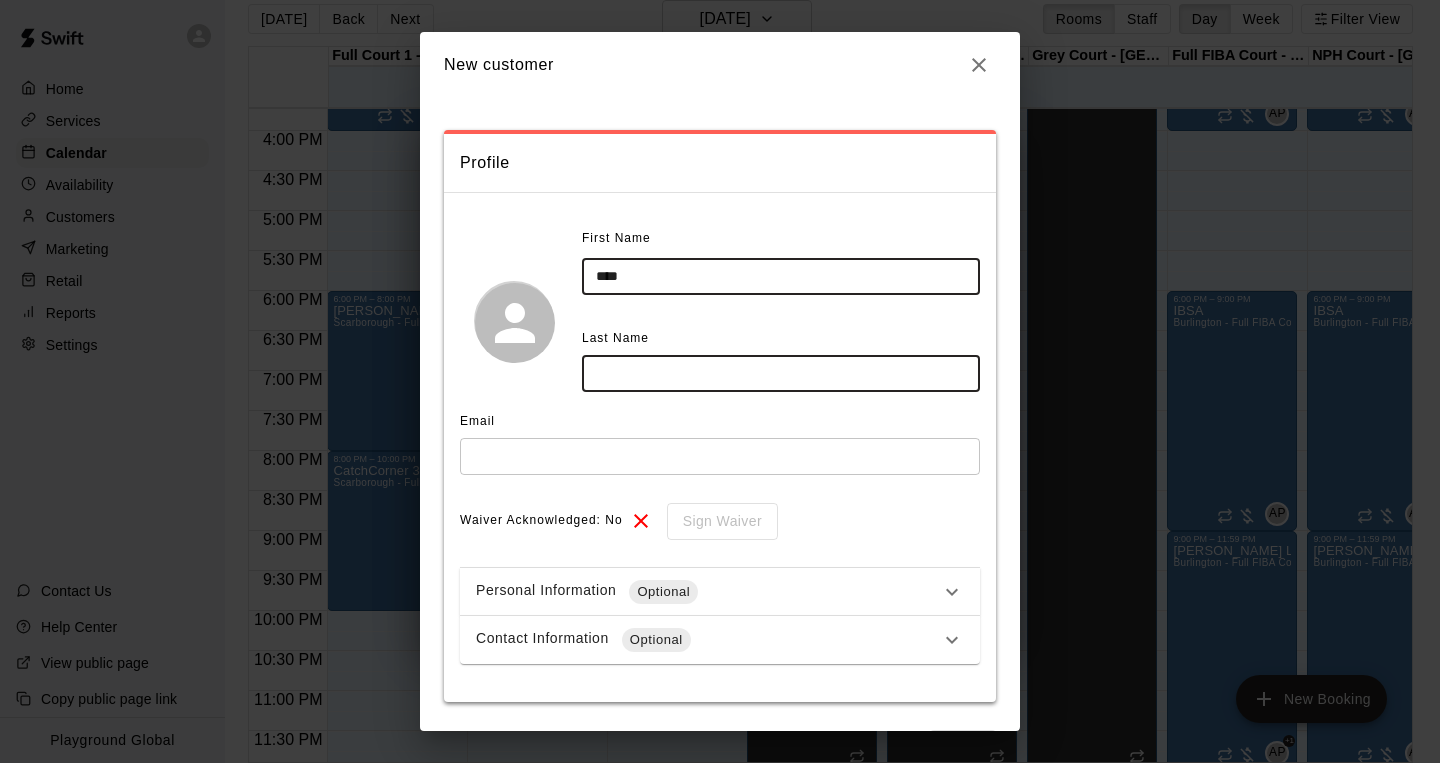 type on "****" 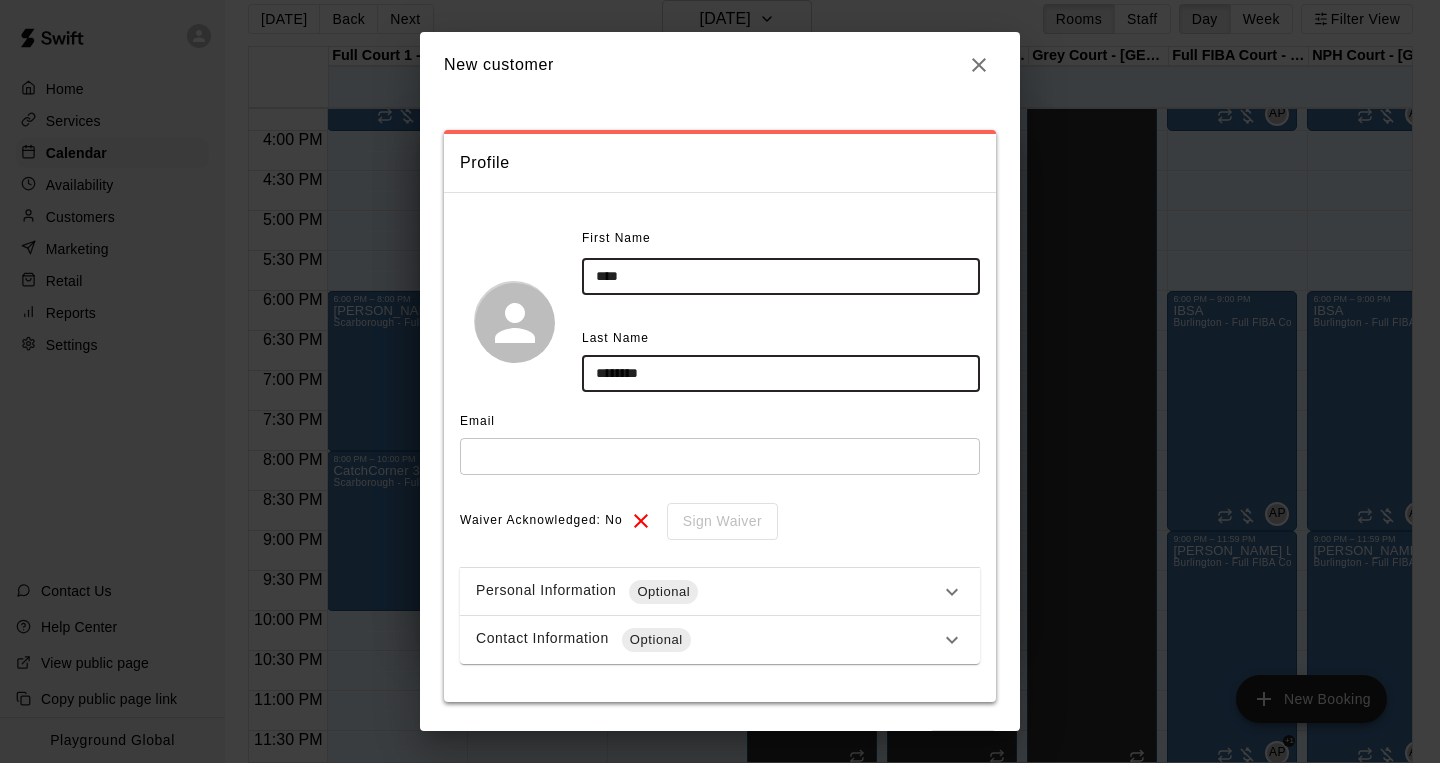 type on "********" 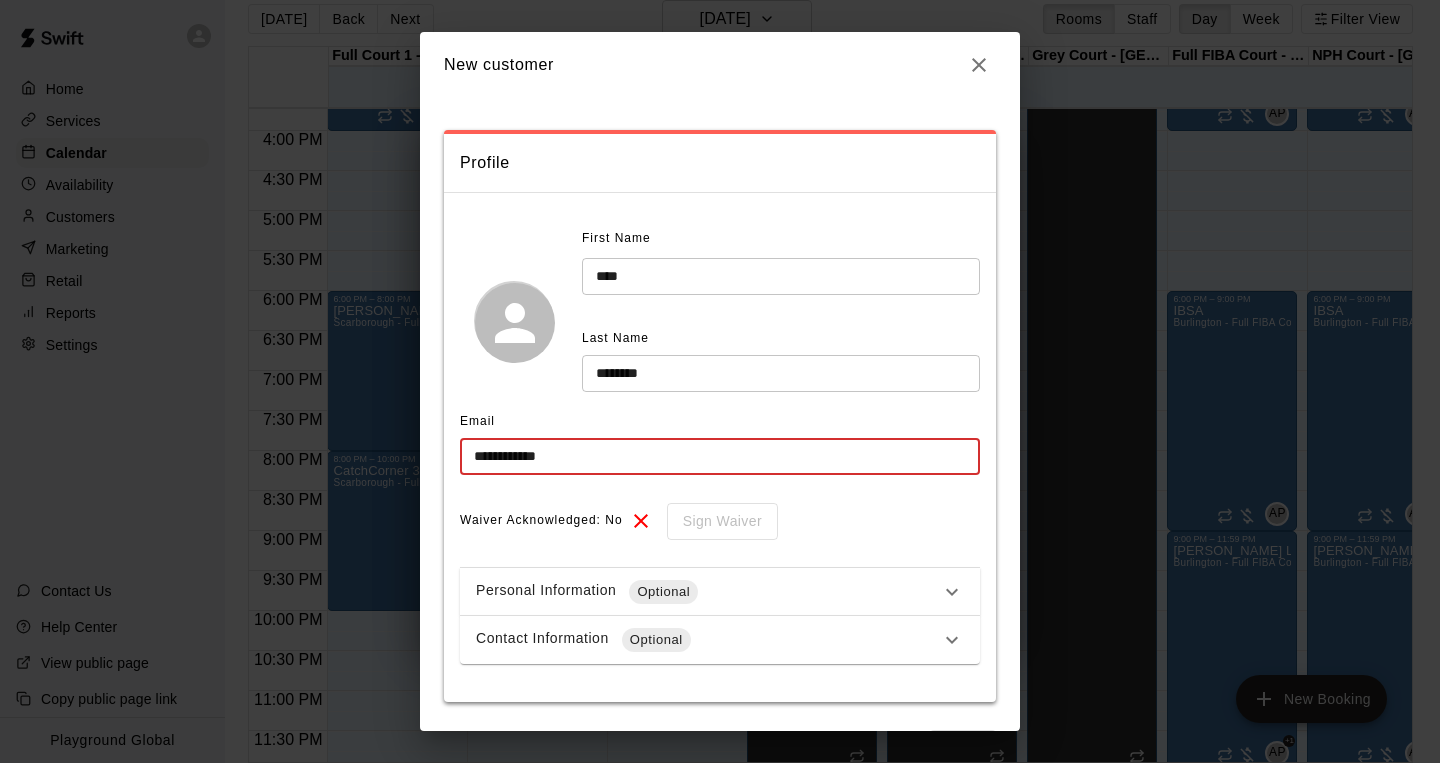 type on "**********" 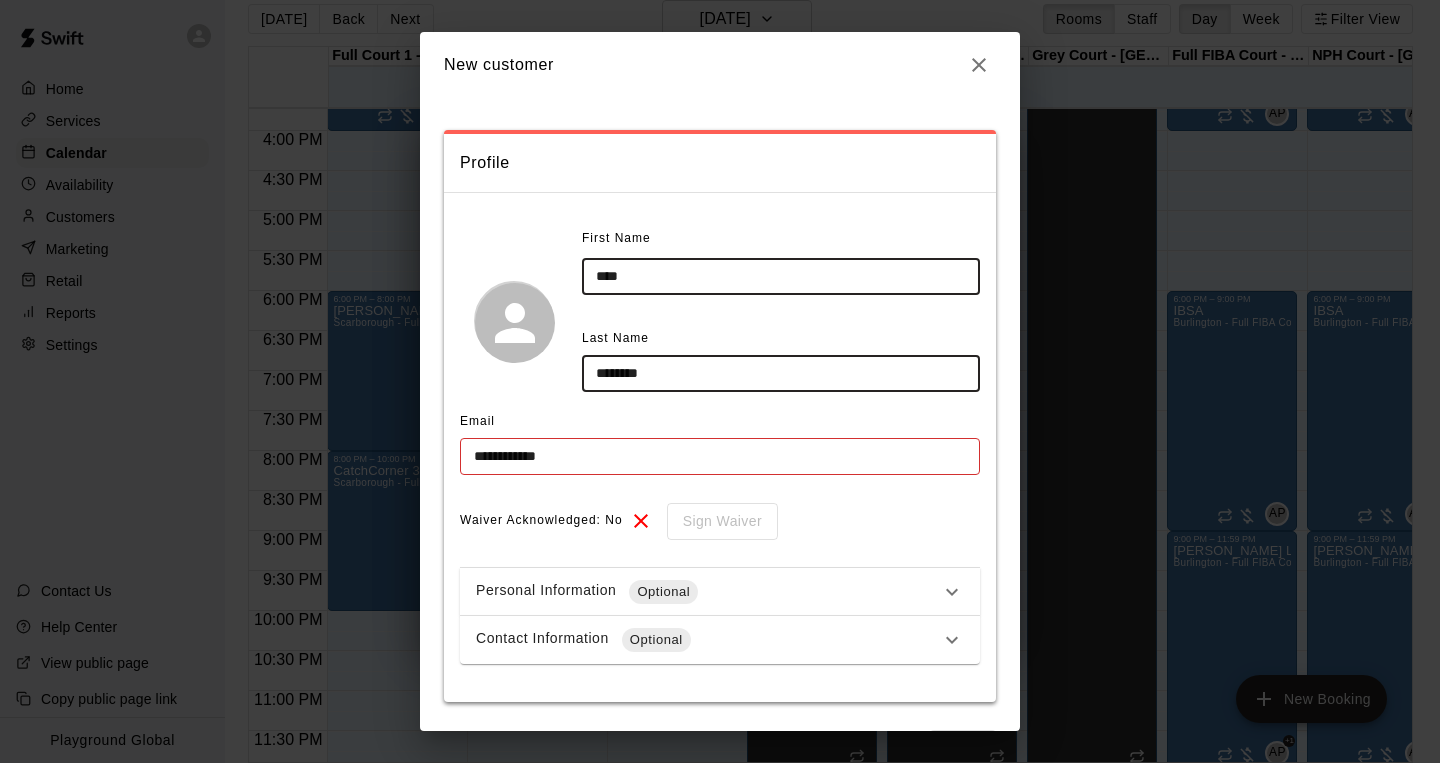 click on "********" at bounding box center [781, 373] 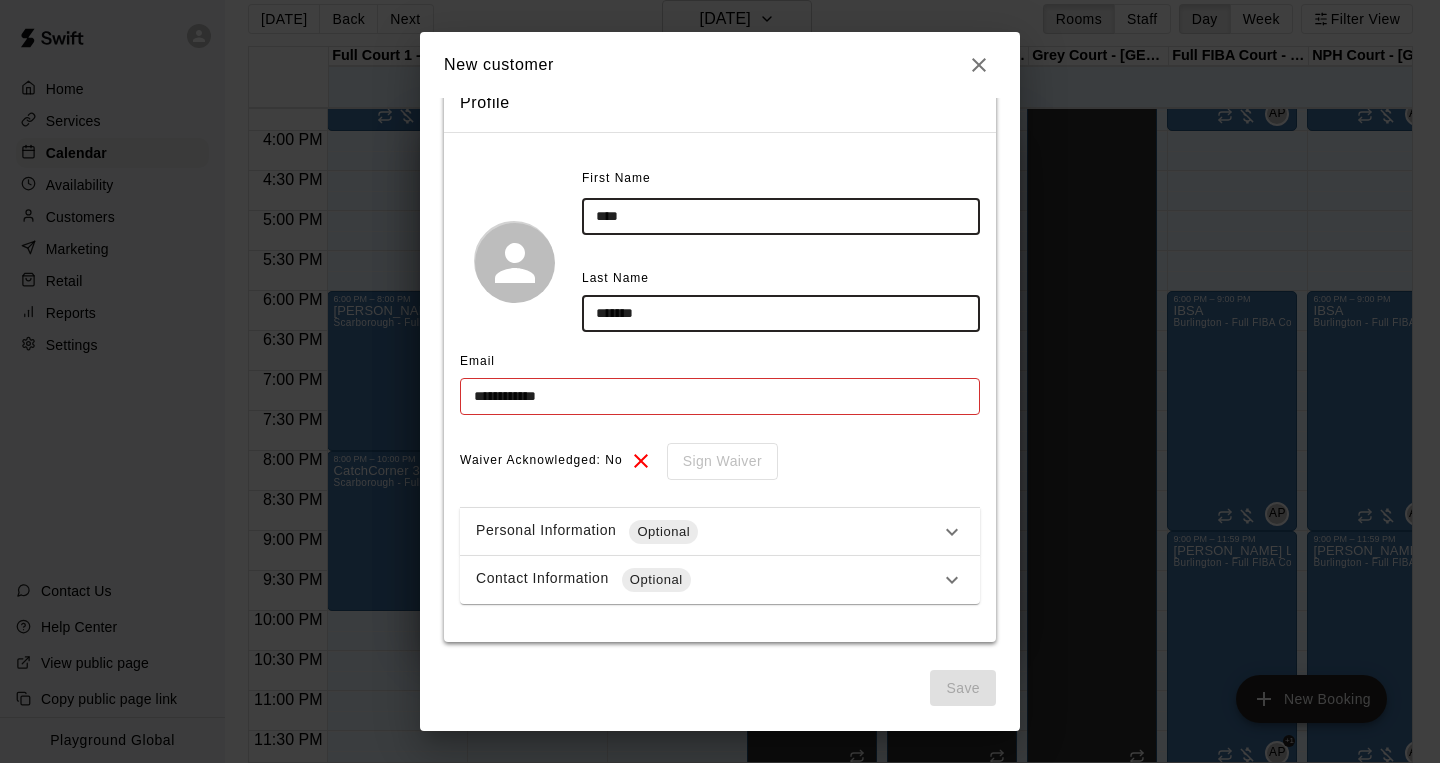 scroll, scrollTop: 59, scrollLeft: 0, axis: vertical 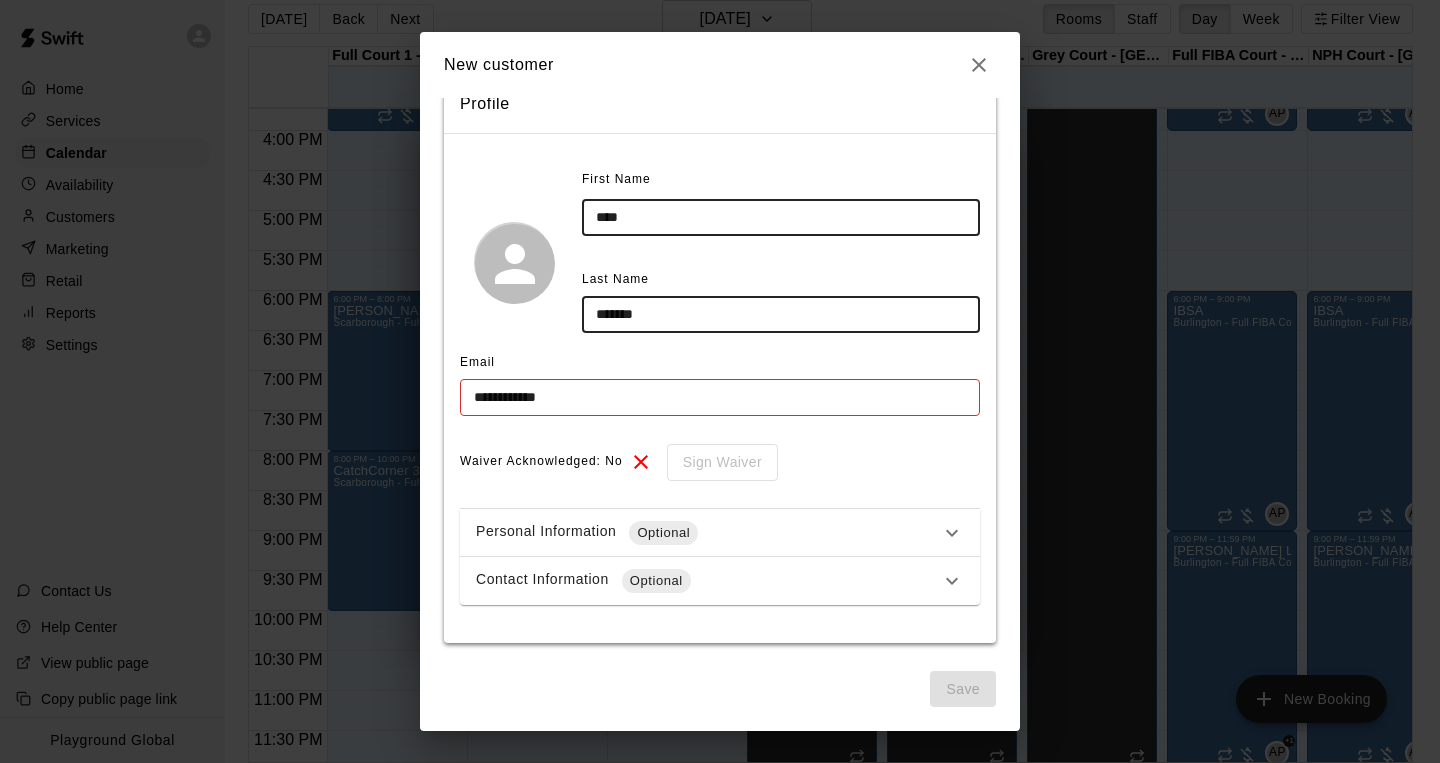 type on "*******" 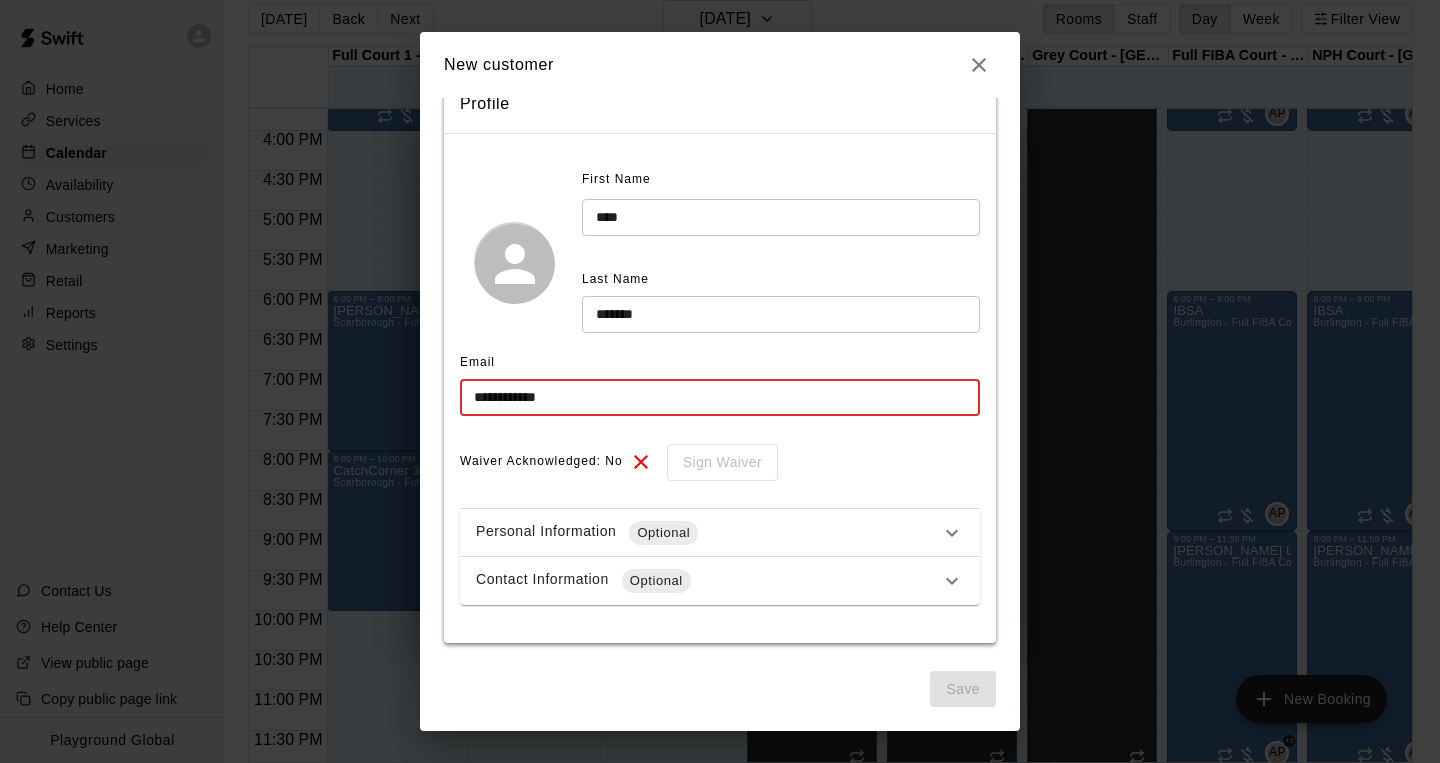 click on "**********" at bounding box center (720, 397) 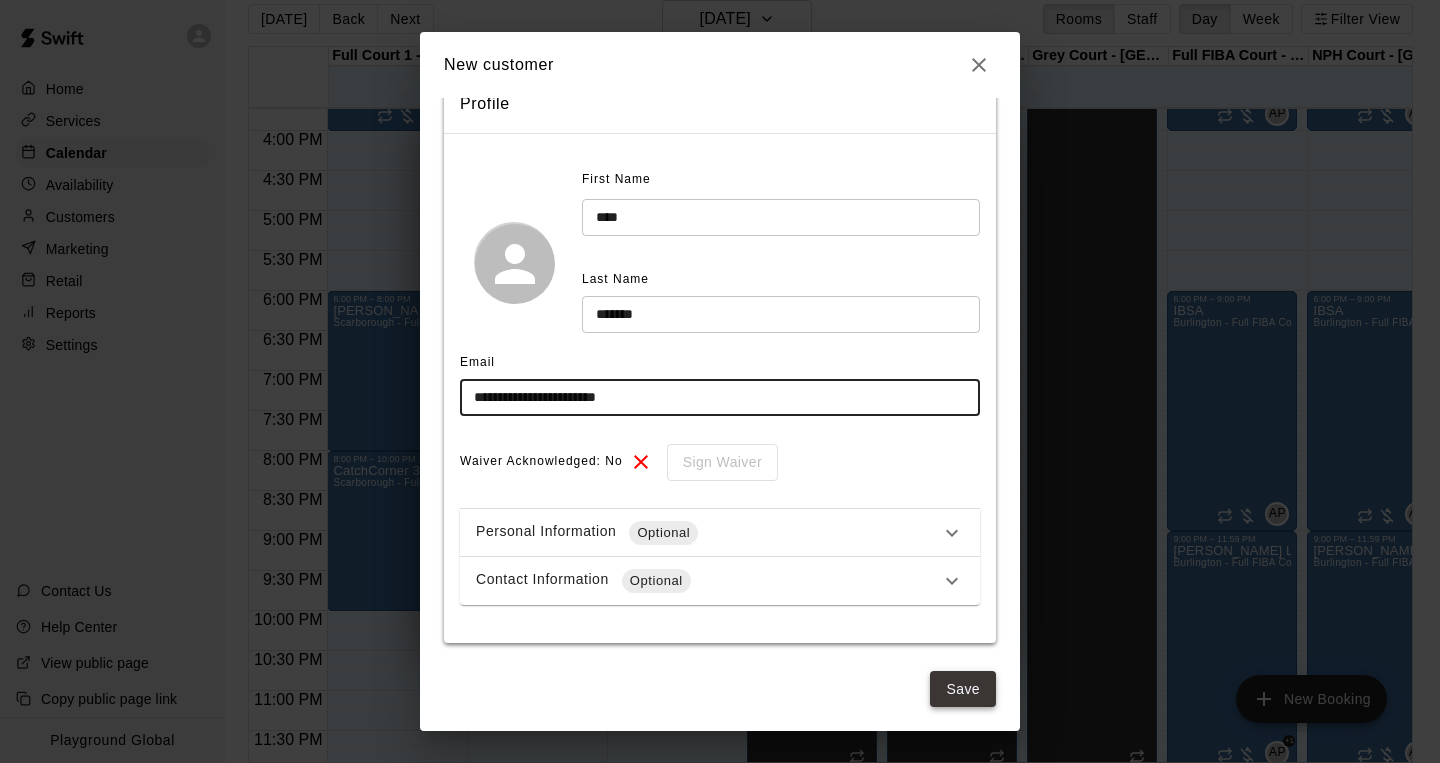 type on "**********" 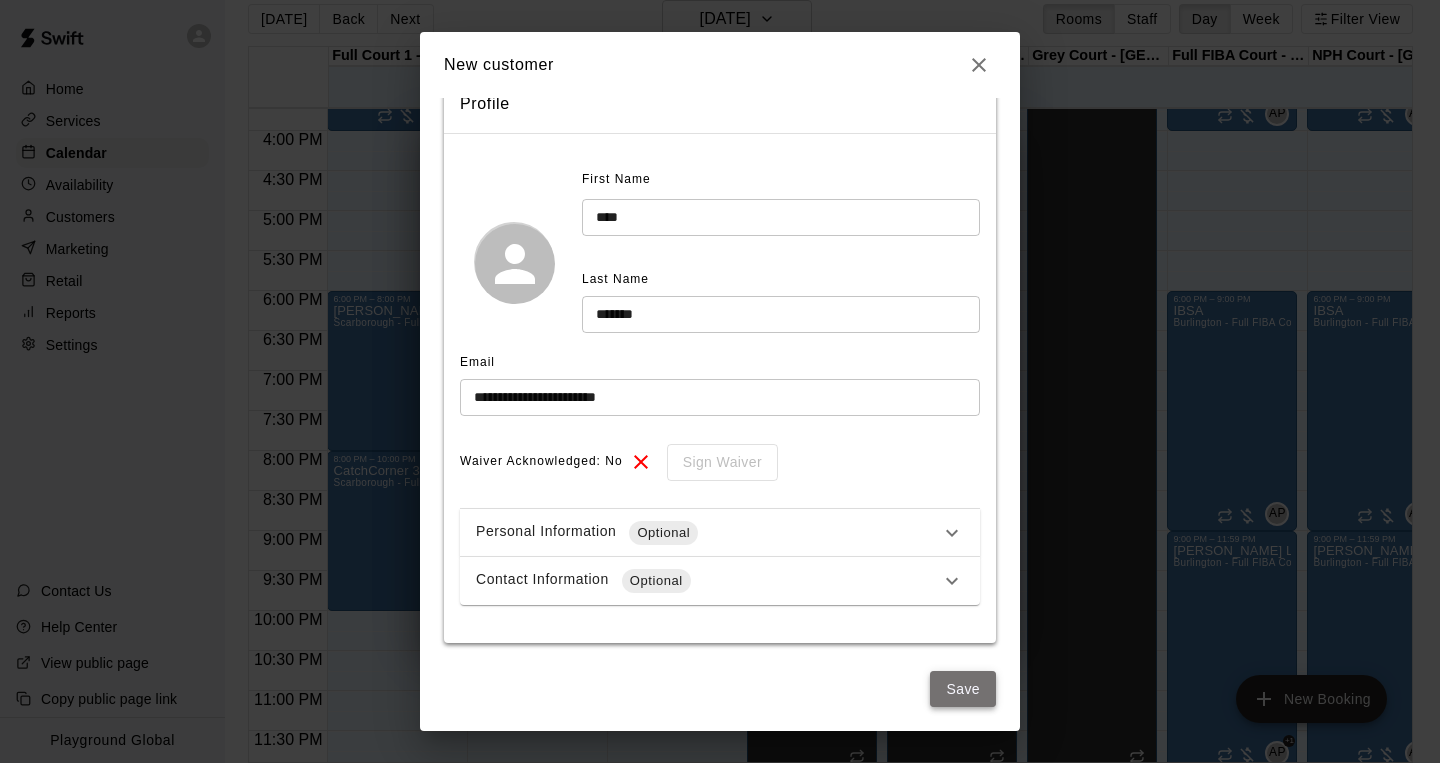 click on "Save" at bounding box center [963, 689] 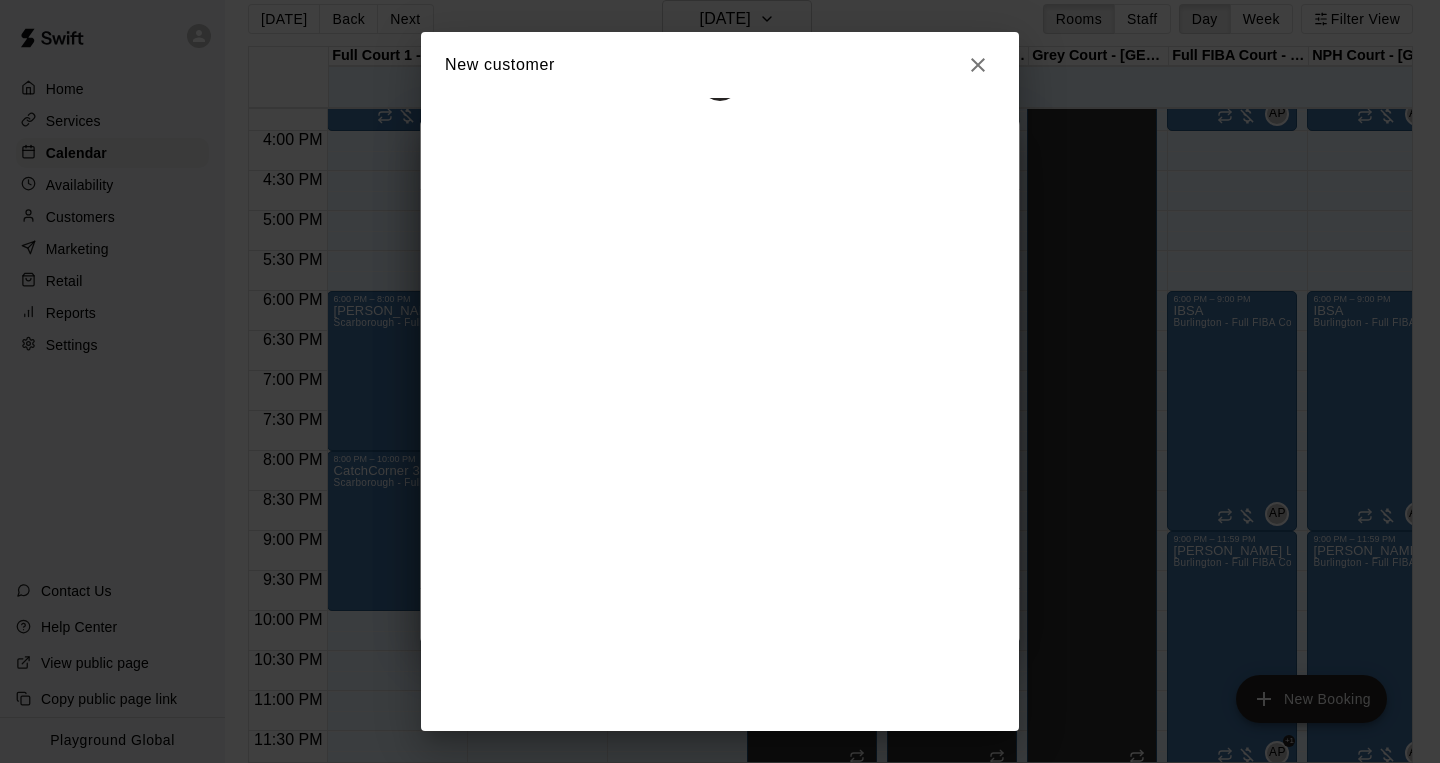 select on "**" 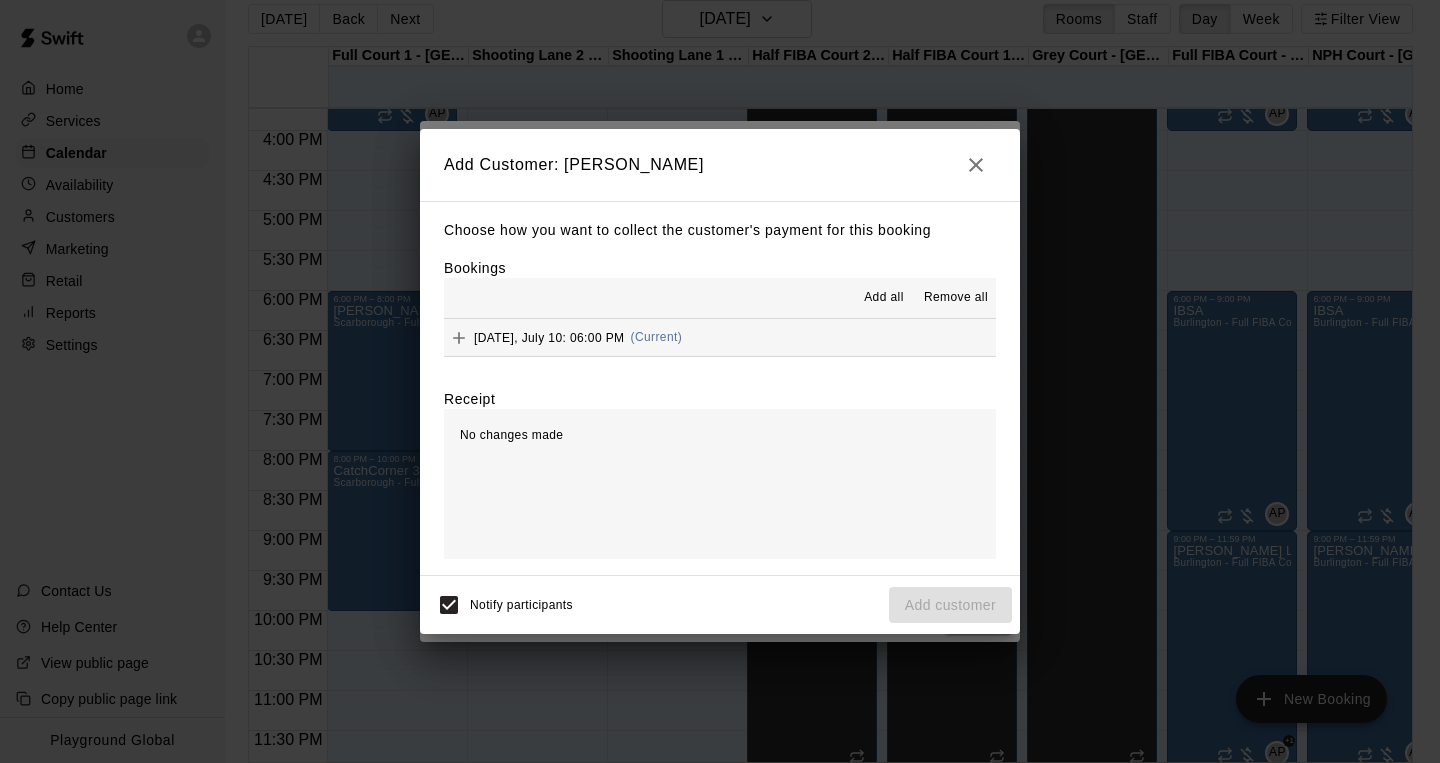 click 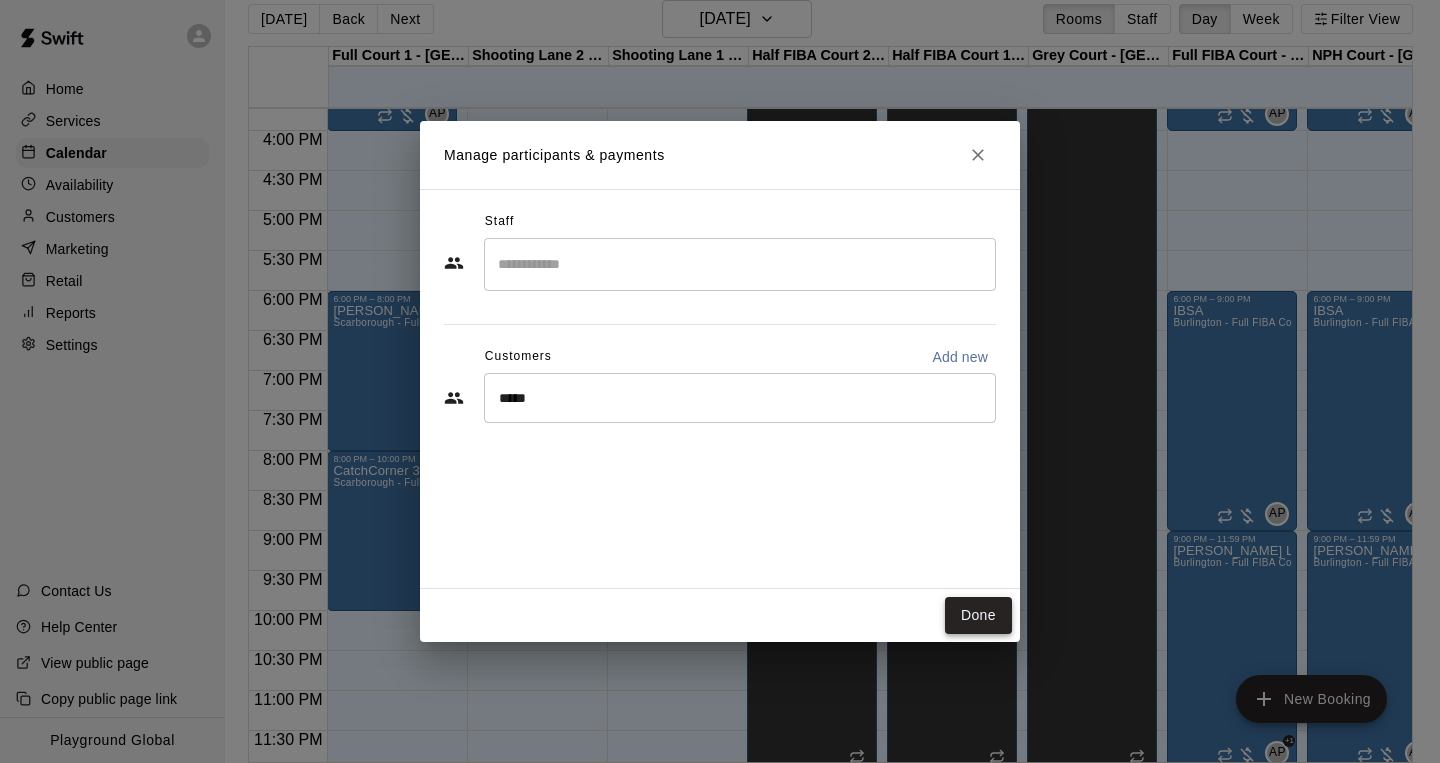 click on "Done" at bounding box center (978, 615) 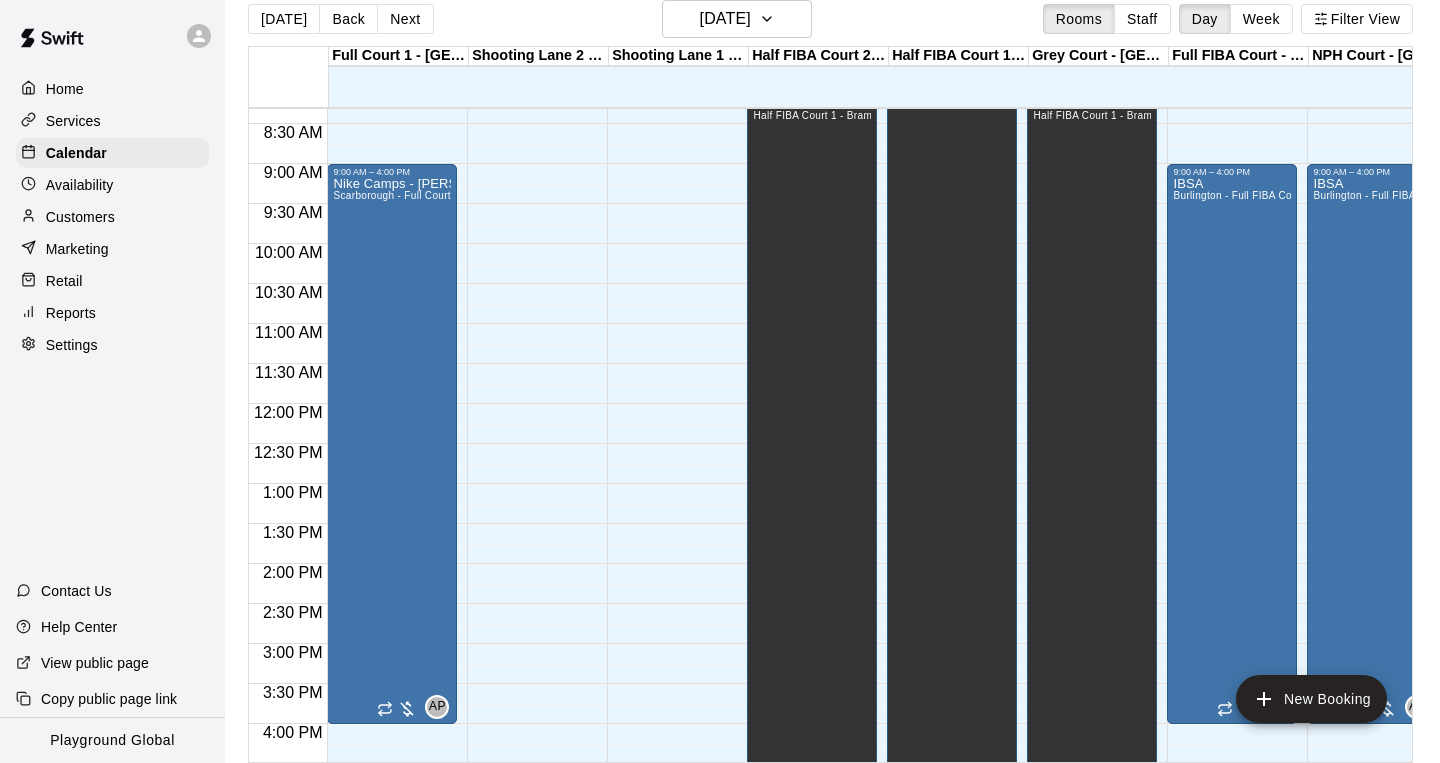 scroll, scrollTop: 651, scrollLeft: 0, axis: vertical 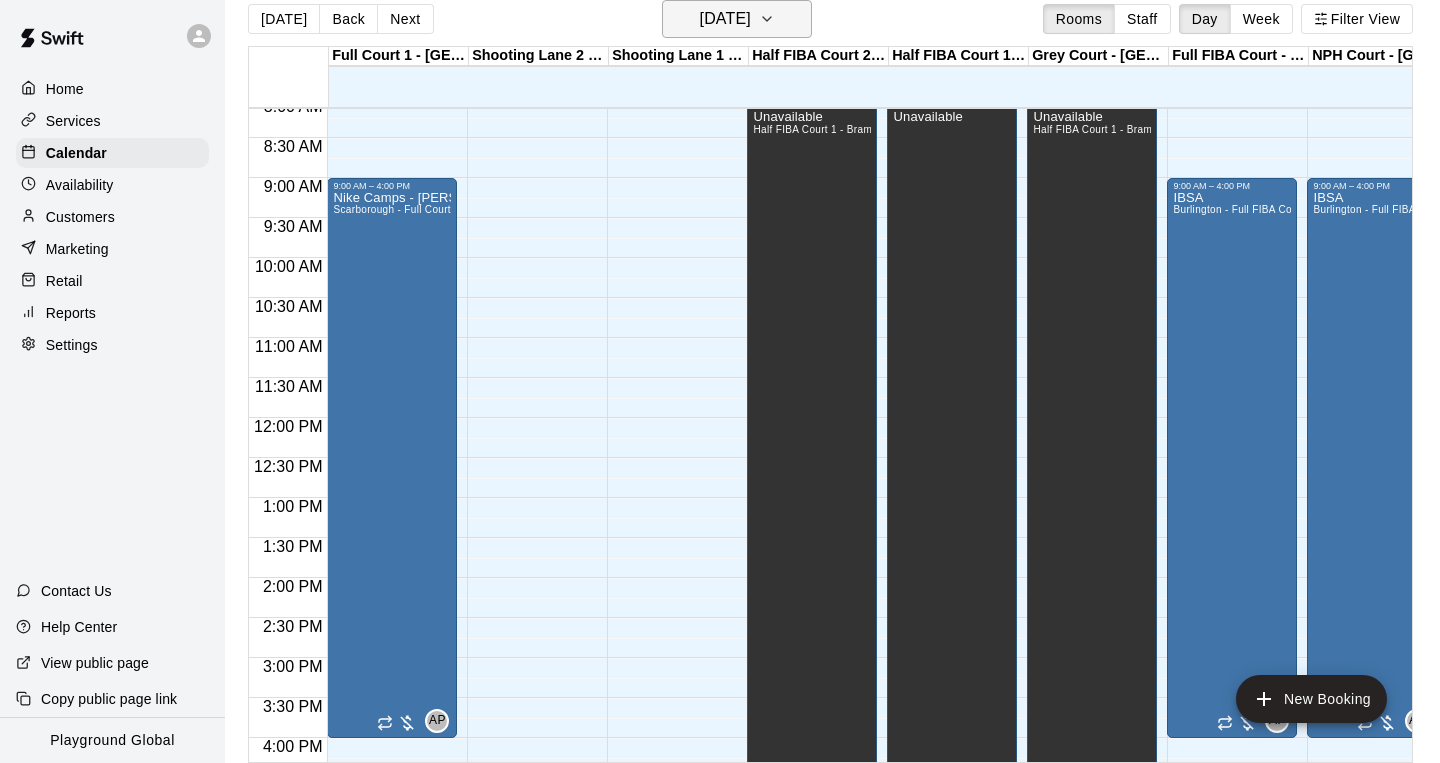 click on "[DATE]" at bounding box center [725, 19] 